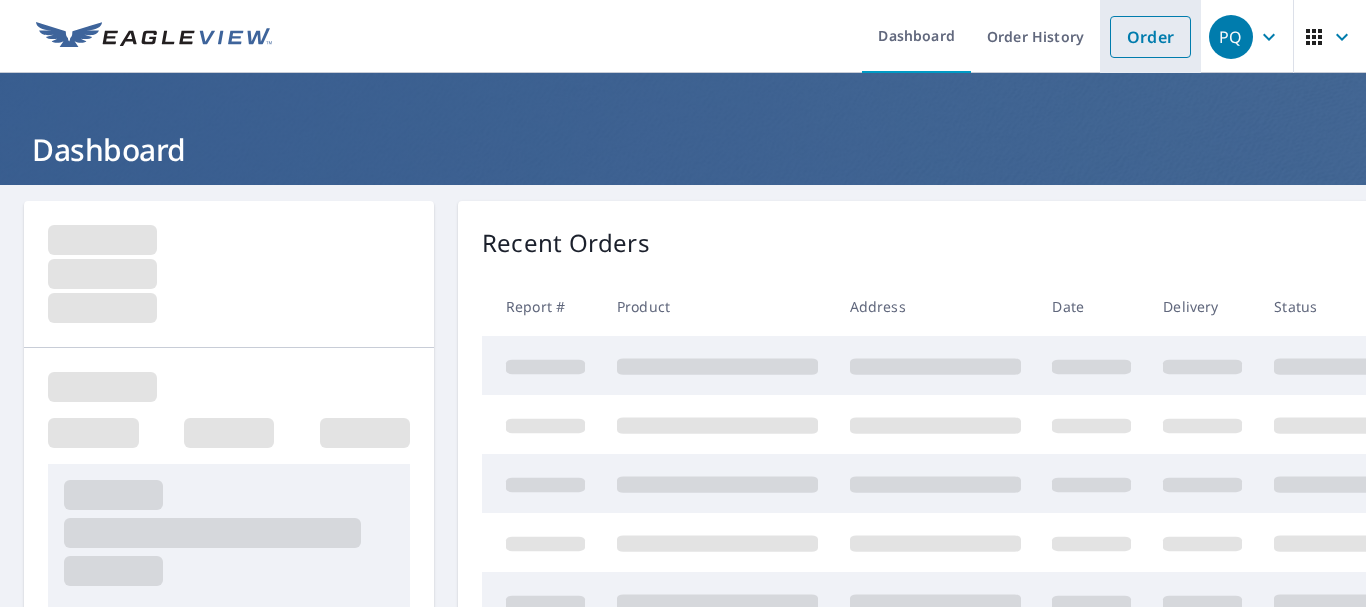 scroll, scrollTop: 0, scrollLeft: 0, axis: both 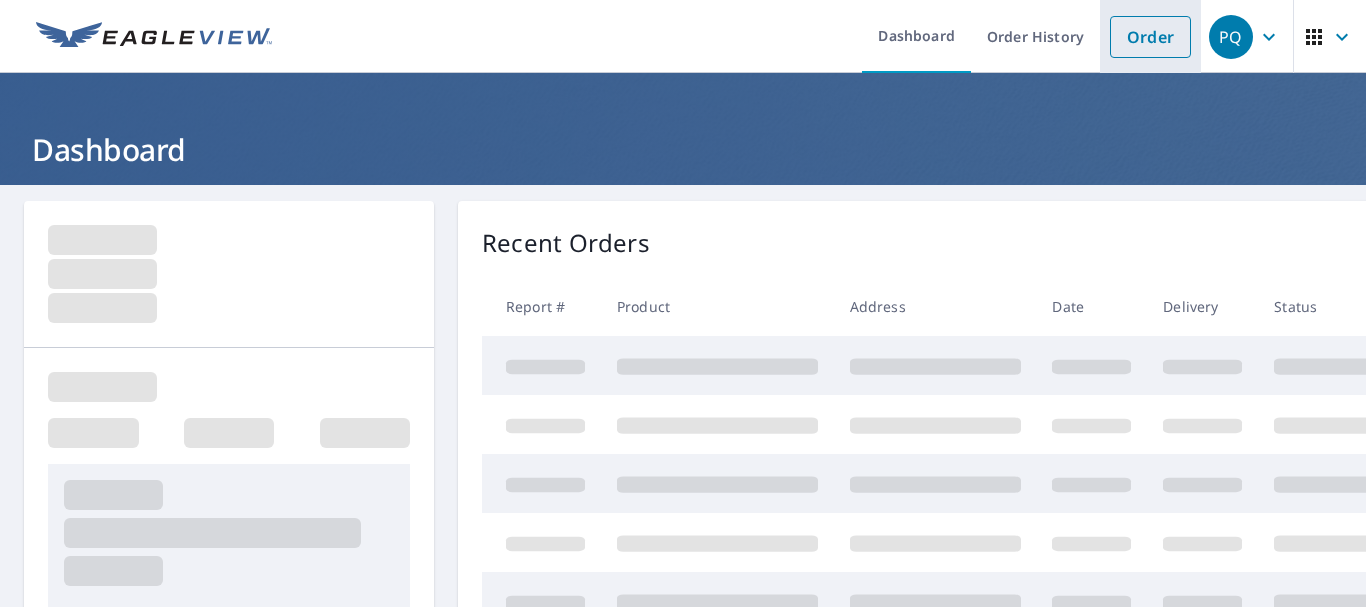 click on "Order" at bounding box center (1150, 37) 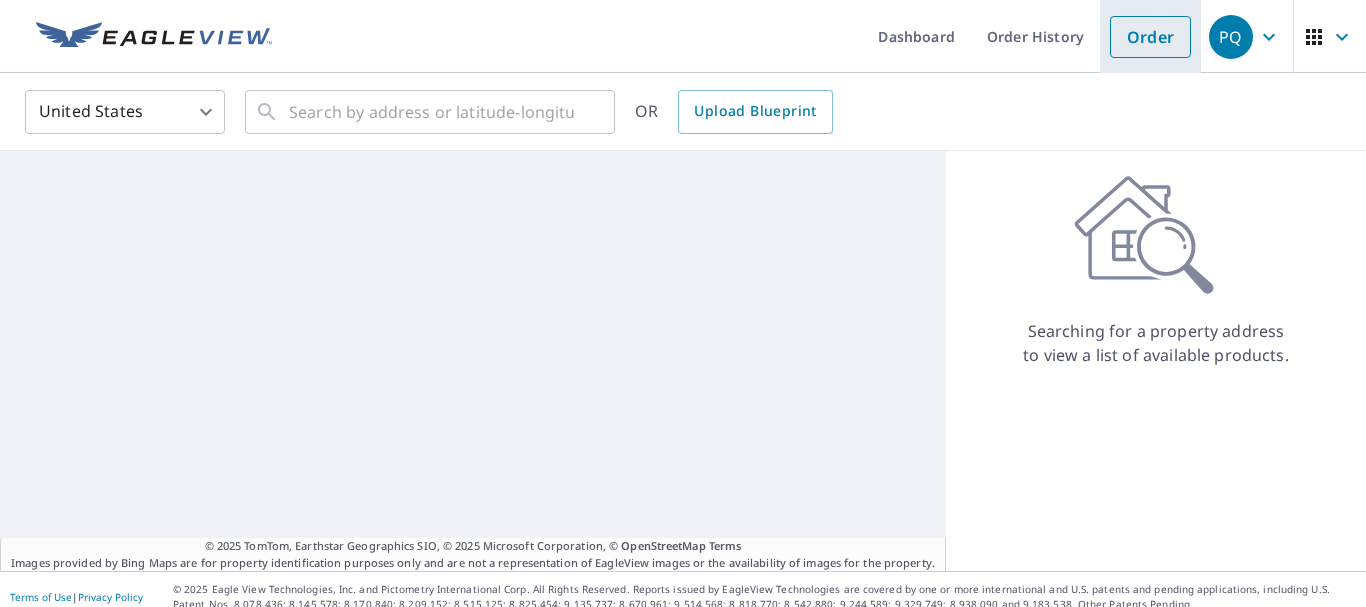 scroll, scrollTop: 0, scrollLeft: 0, axis: both 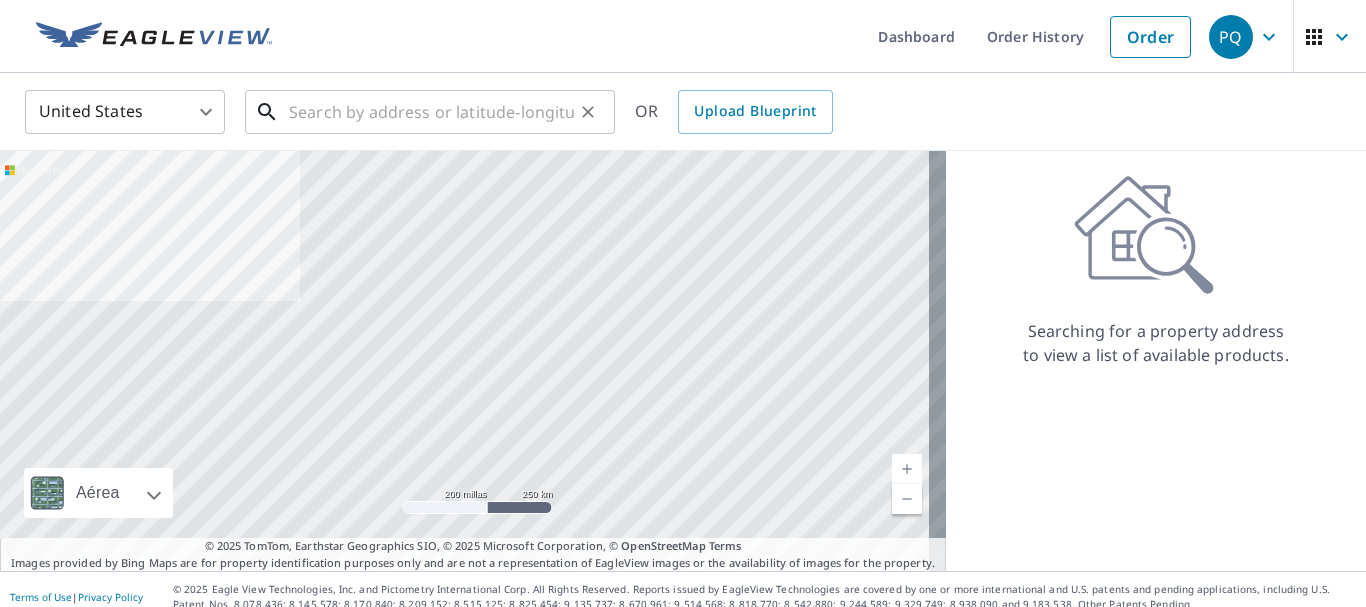 click at bounding box center (431, 112) 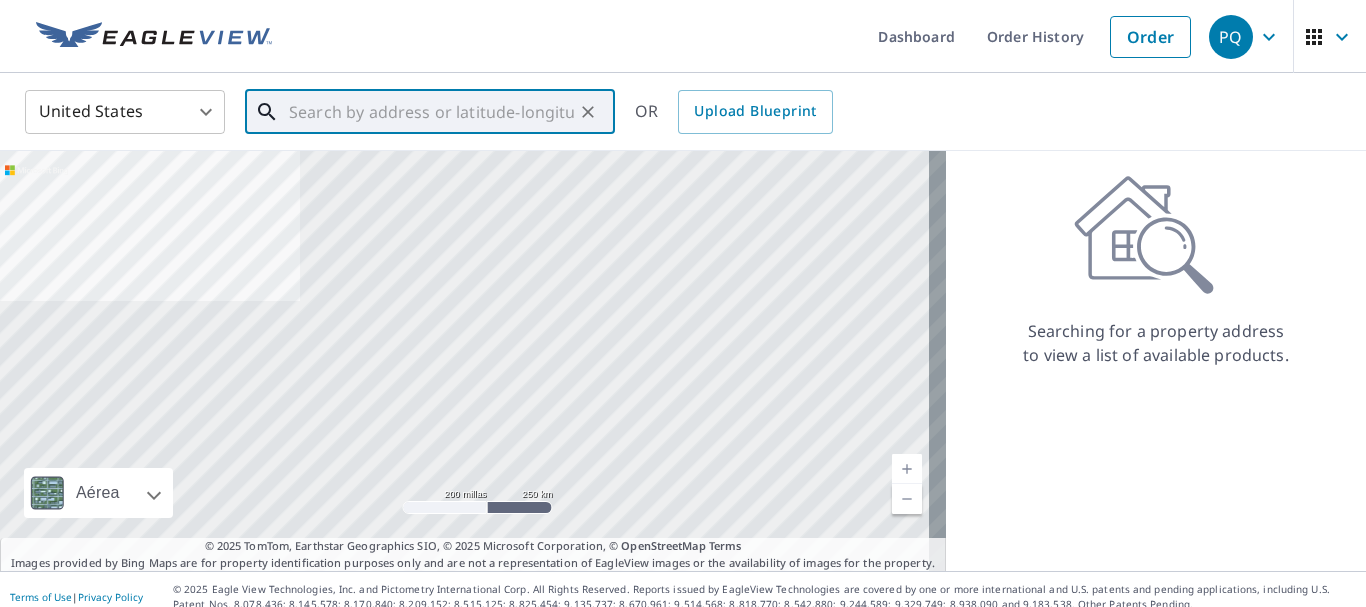 paste on "[NUMBER] [STREET]" 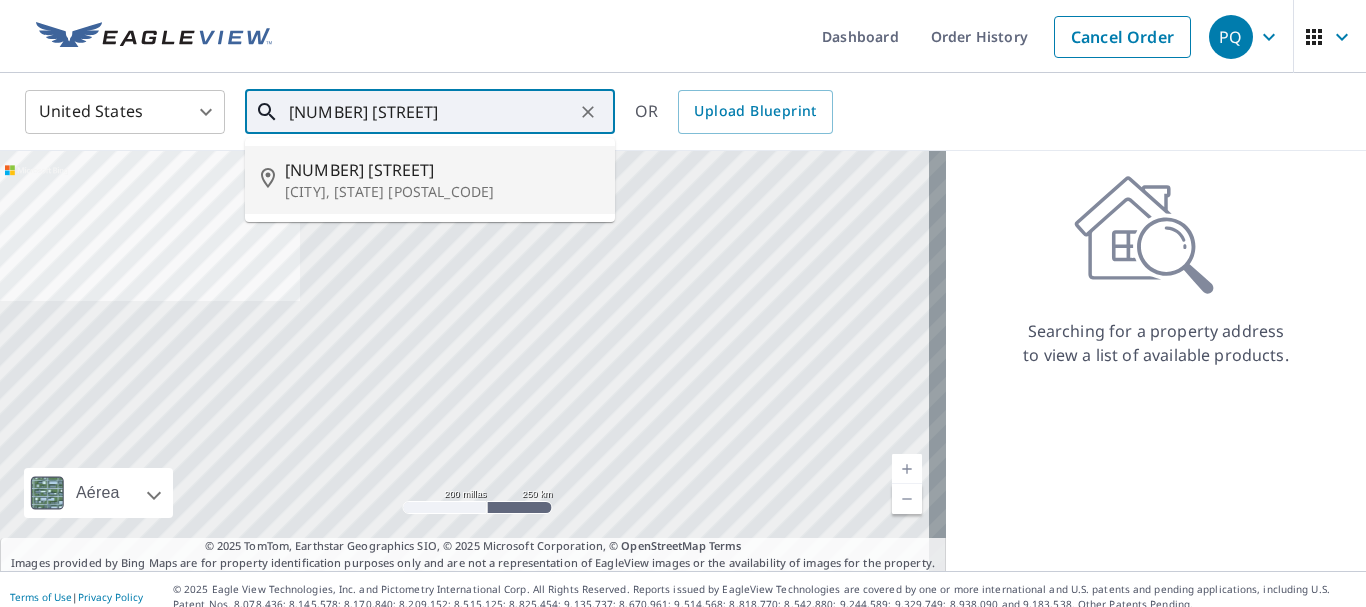 click on "[CITY], [STATE] [POSTAL_CODE]" at bounding box center (442, 192) 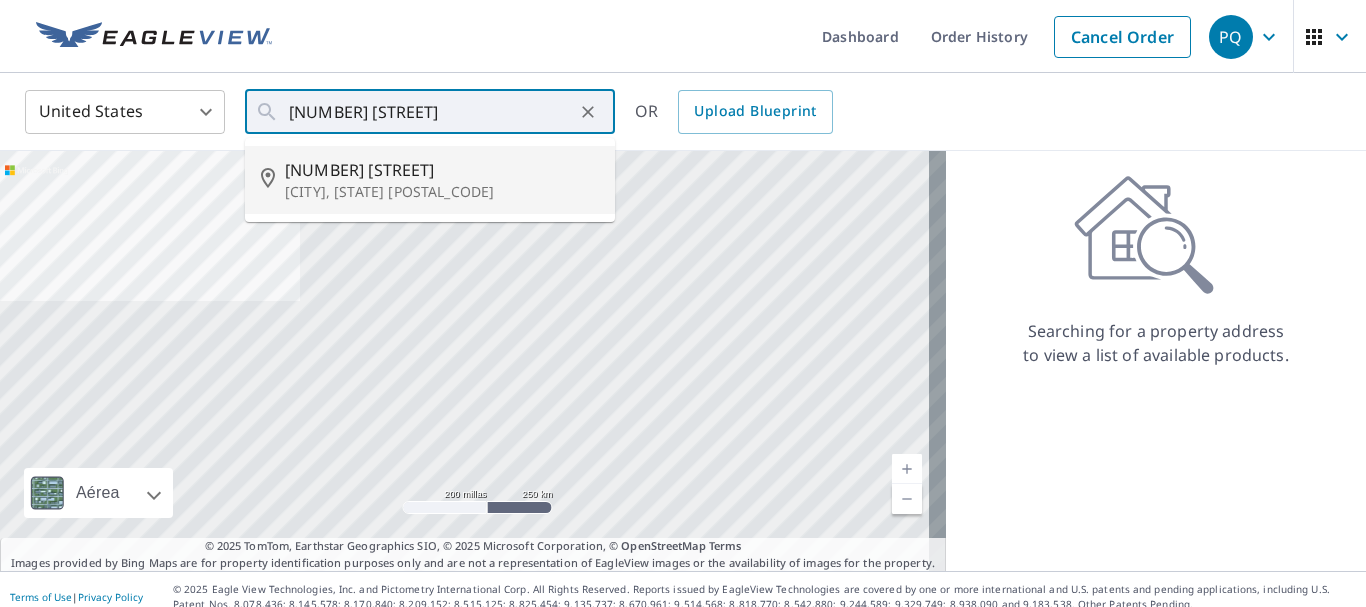 type on "[NUMBER] [STREET] [CITY], [STATE] [POSTAL_CODE]" 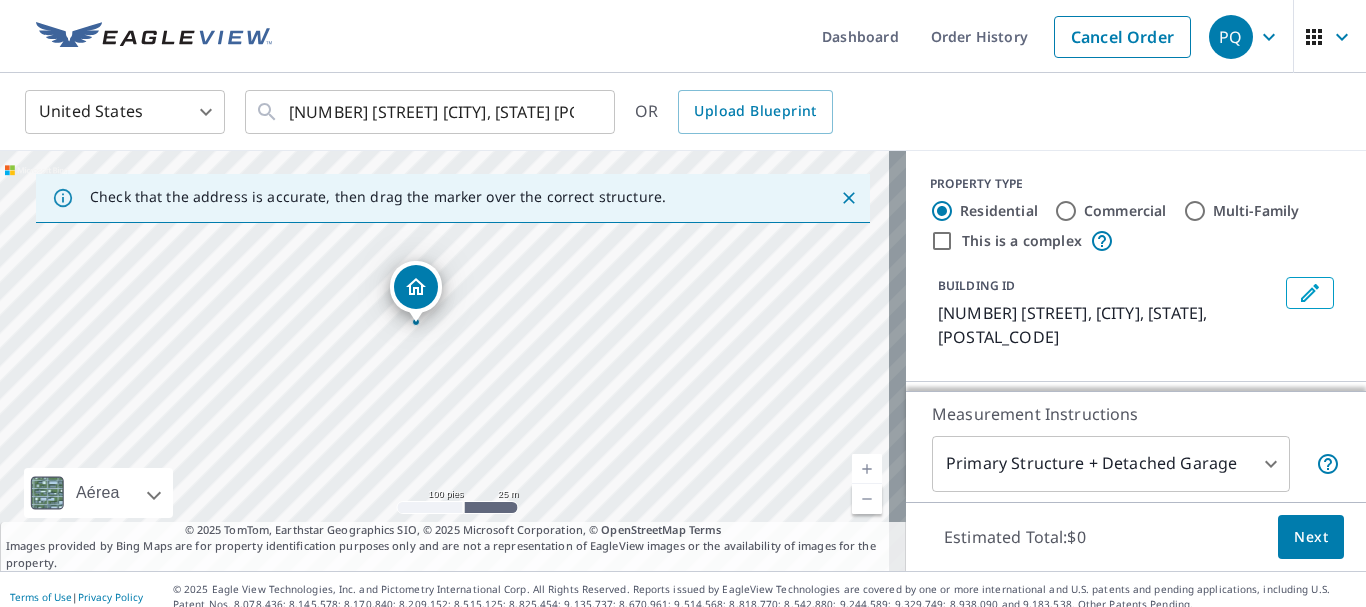 drag, startPoint x: 524, startPoint y: 339, endPoint x: 553, endPoint y: 391, distance: 59.5399 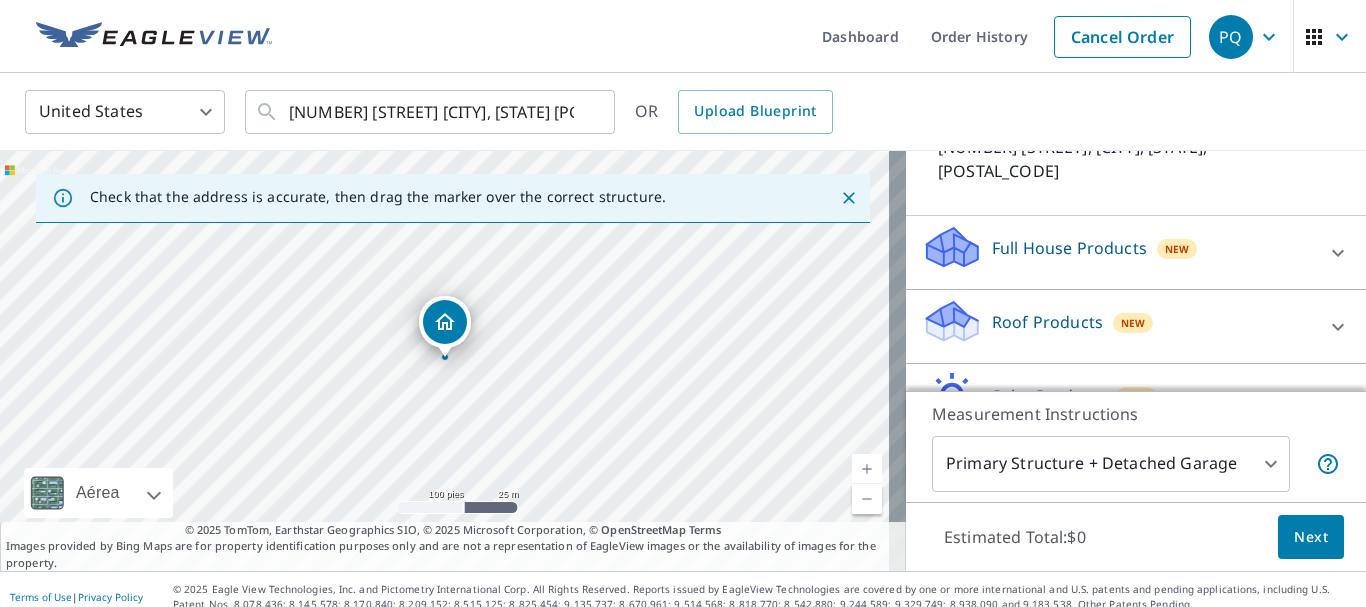 scroll, scrollTop: 200, scrollLeft: 0, axis: vertical 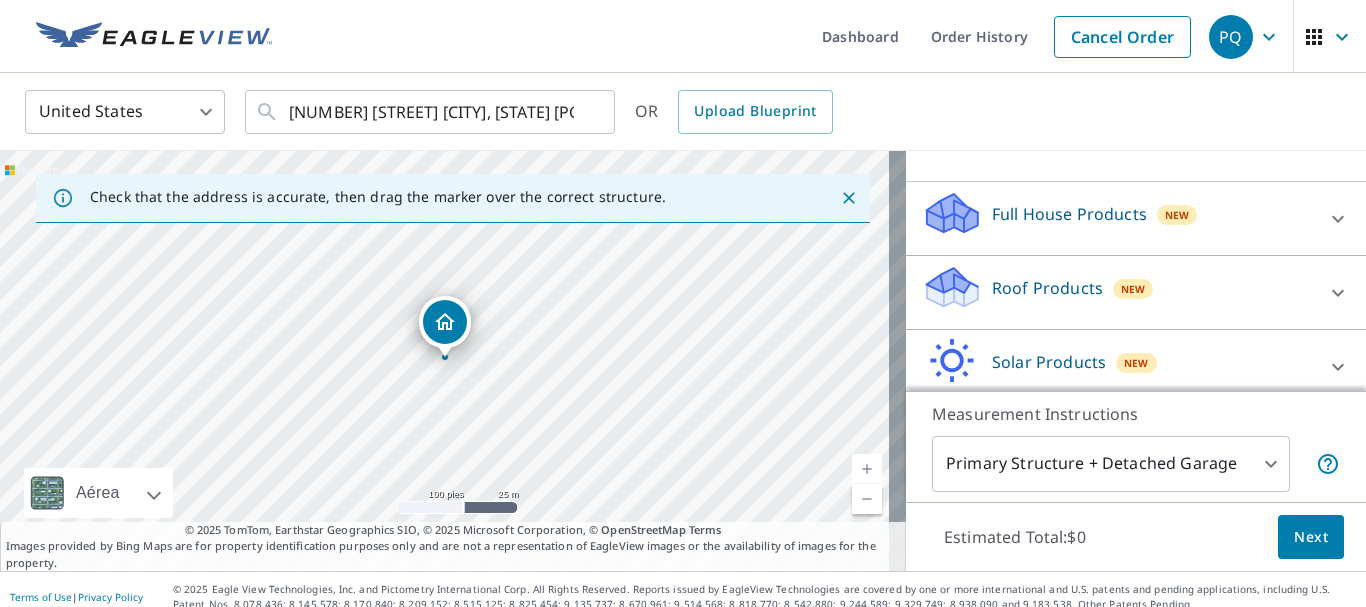 click on "Roof Products" at bounding box center (1047, 288) 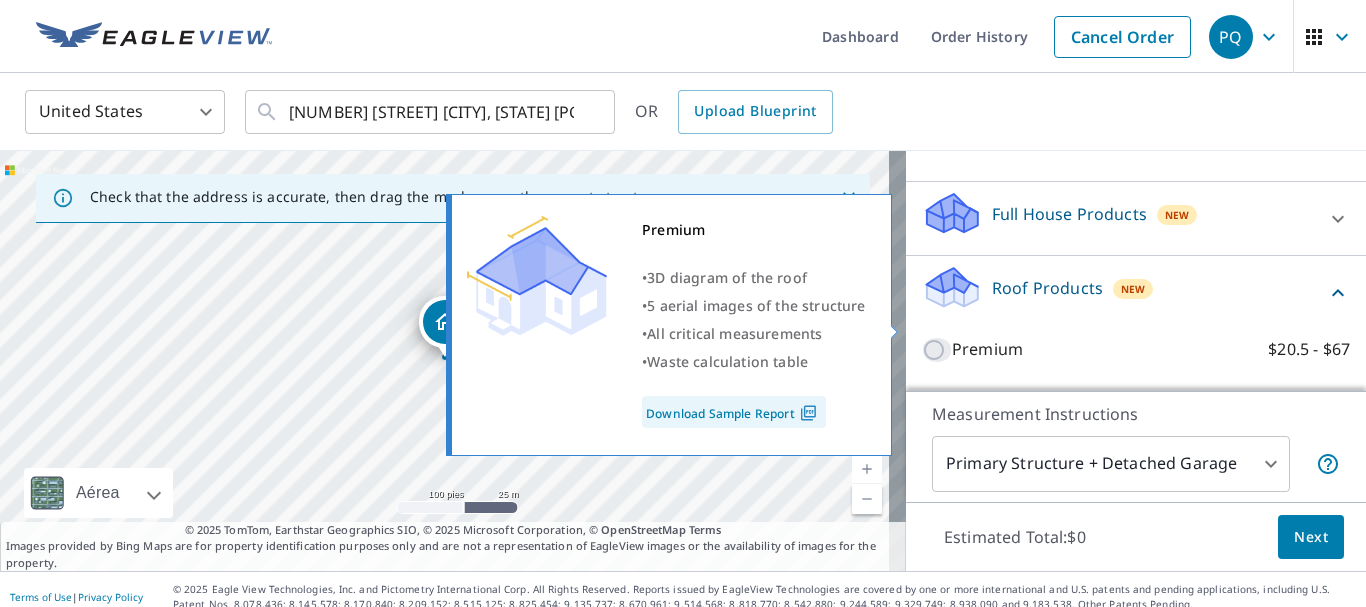 click on "Premium $20.5 - $67" at bounding box center (937, 350) 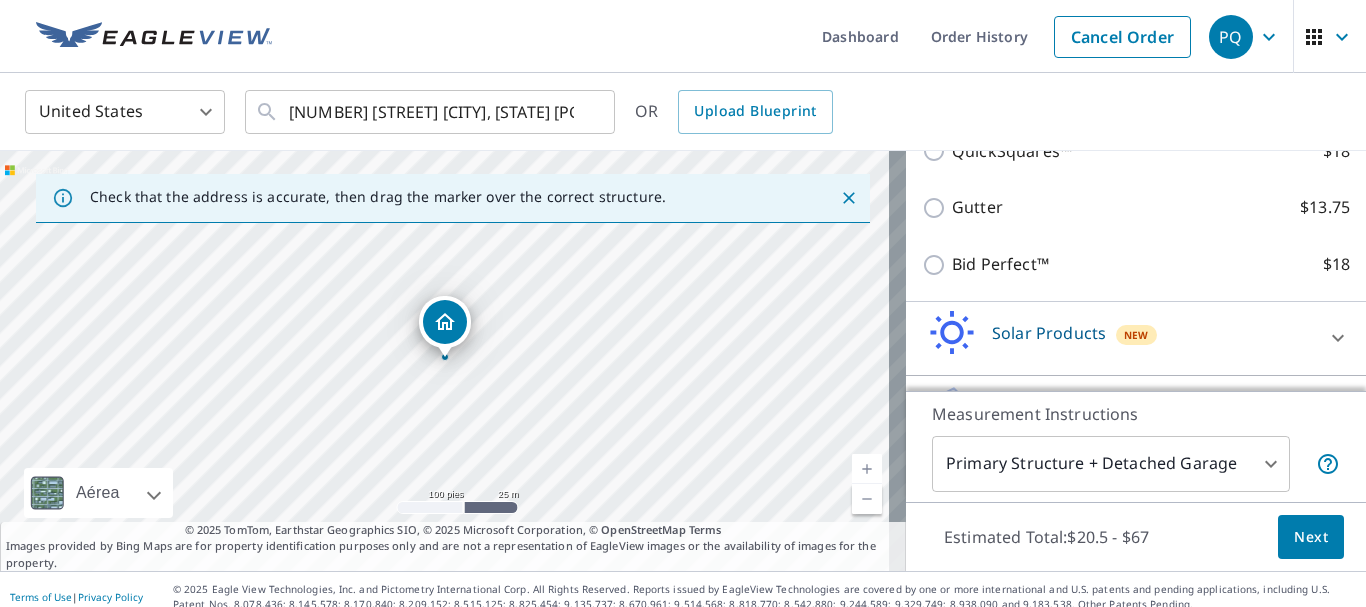 scroll, scrollTop: 555, scrollLeft: 0, axis: vertical 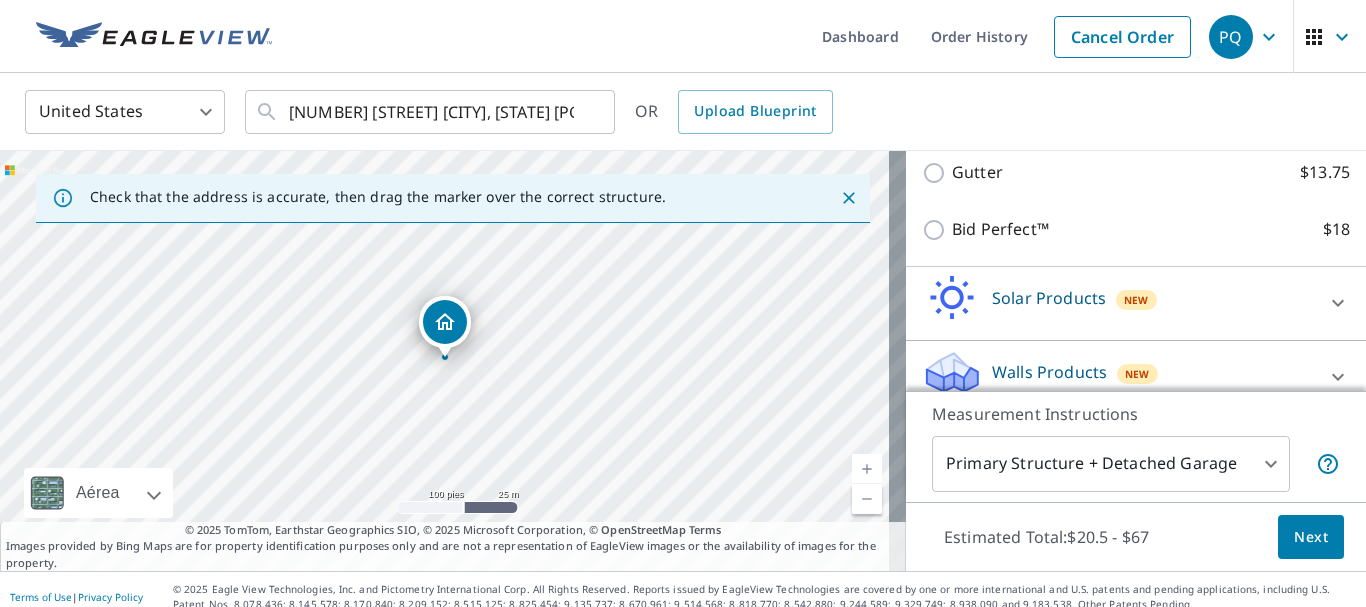 click on "Dashboard Order History Cancel Order PQ United States US ​ [NUMBER] [STREET] [CITY], [STATE] [POSTAL_CODE] ​ OR Upload Blueprint Check that the address is accurate, then drag the marker over the correct structure. [NUMBER] [STREET] [CITY], [STATE] [POSTAL_CODE] Aérea Carretera Un mapa de carreteras estándar Aérea Una vista detallada desde arriba Etiquetas Etiquetas 100 pies 25 m © 2025 TomTom, © Vexcel Imaging, © 2025 Microsoft Corporation,  © OpenStreetMap Terms © 2025 TomTom, Earthstar Geographics SIO, © 2025 Microsoft Corporation, ©   OpenStreetMap   Terms Images provided by Bing Maps are for property identification purposes only and are not a representation of EagleView images or the availability of images for the property. PROPERTY TYPE Residential Commercial Multi-Family This is a complex BUILDING ID [NUMBER] [STREET], [CITY], [STATE], [POSTAL_CODE] Full House Products New Full House™ $84 Roof Products New Premium with Regular Delivery Premium $20.5 - $67 Delivery Regular $0 8 ​ QuickSquares™ $18 Gutter $13.75 Bid Perfect™ $18 New" at bounding box center [683, 303] 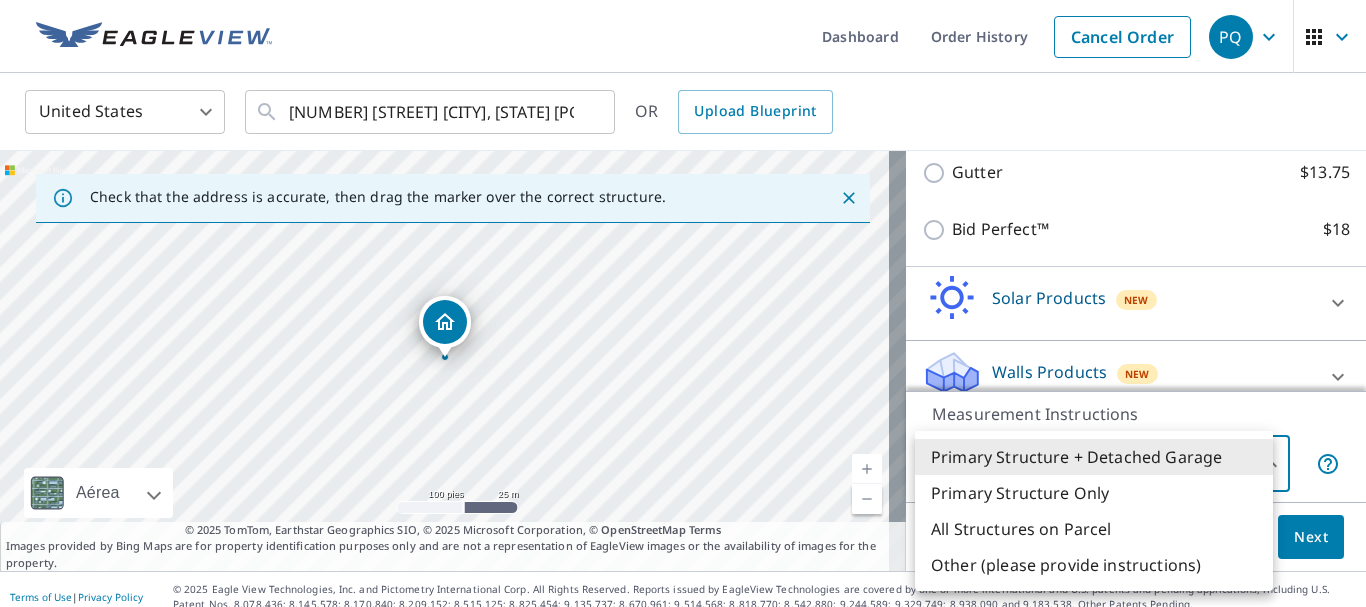click on "All Structures on Parcel" at bounding box center (1094, 529) 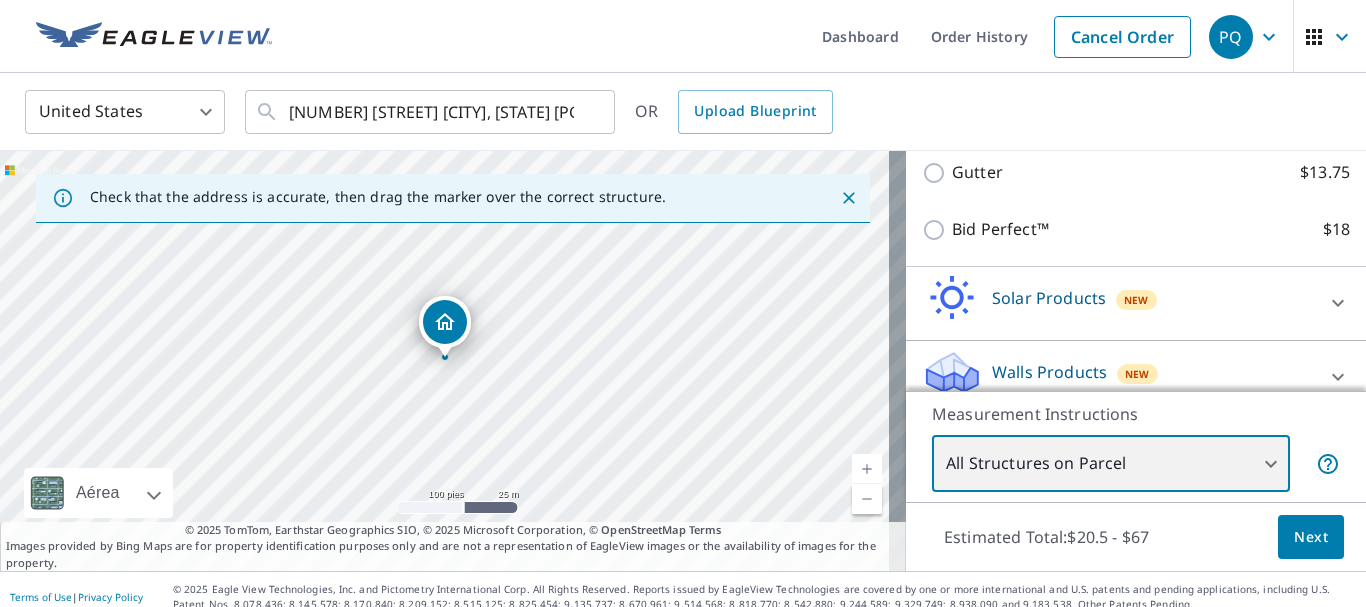type on "3" 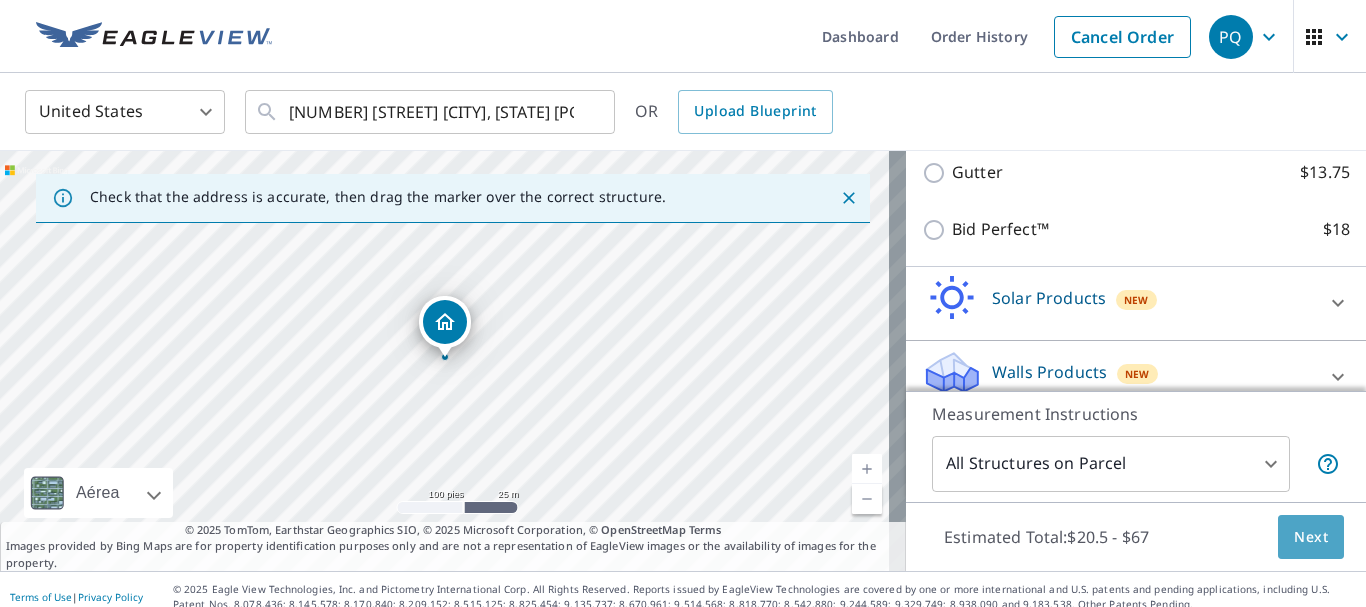 click on "Next" at bounding box center [1311, 537] 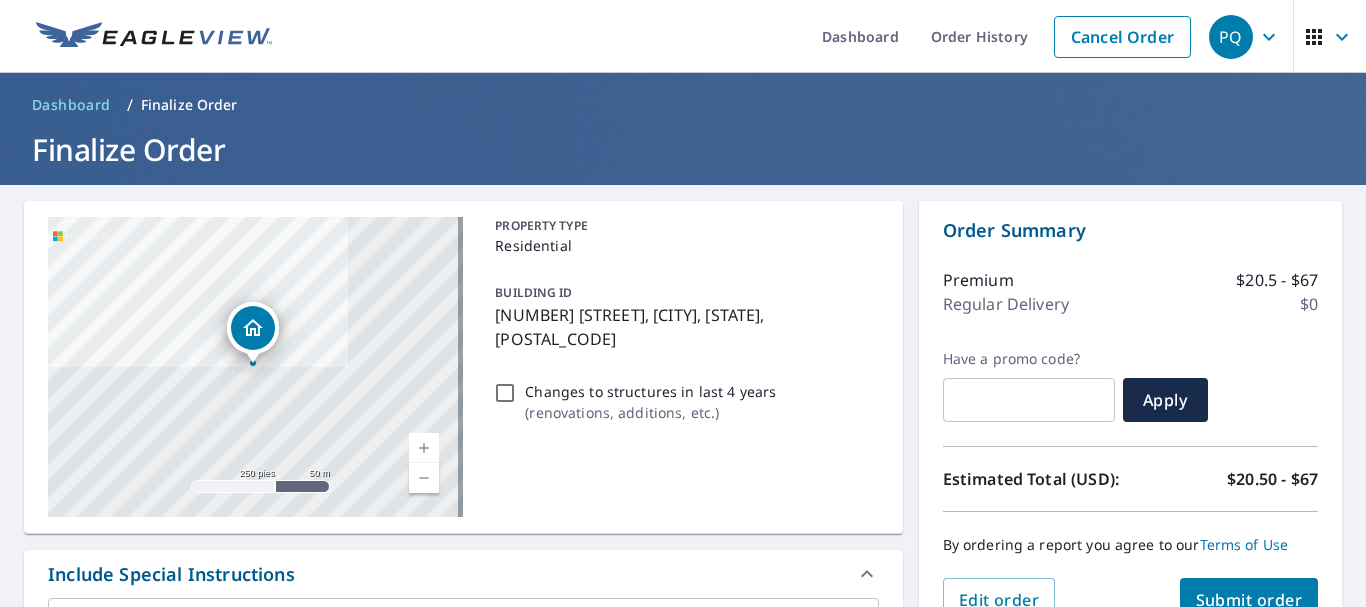 scroll, scrollTop: 100, scrollLeft: 0, axis: vertical 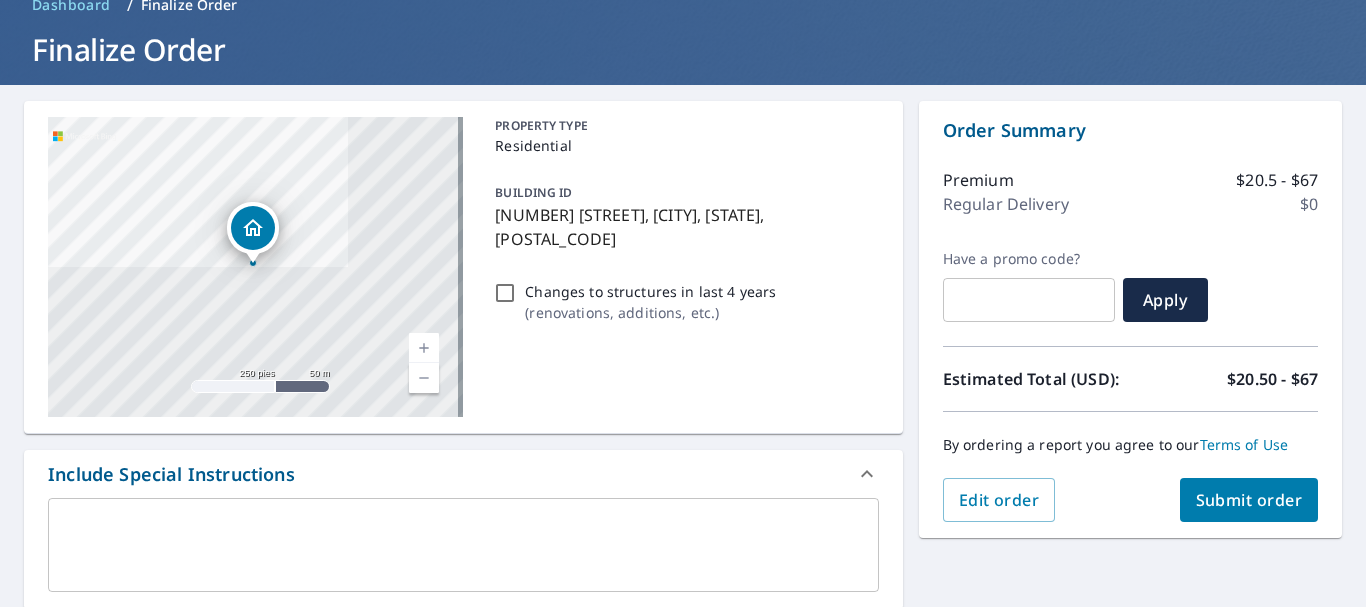 click on "Submit order" at bounding box center [1249, 500] 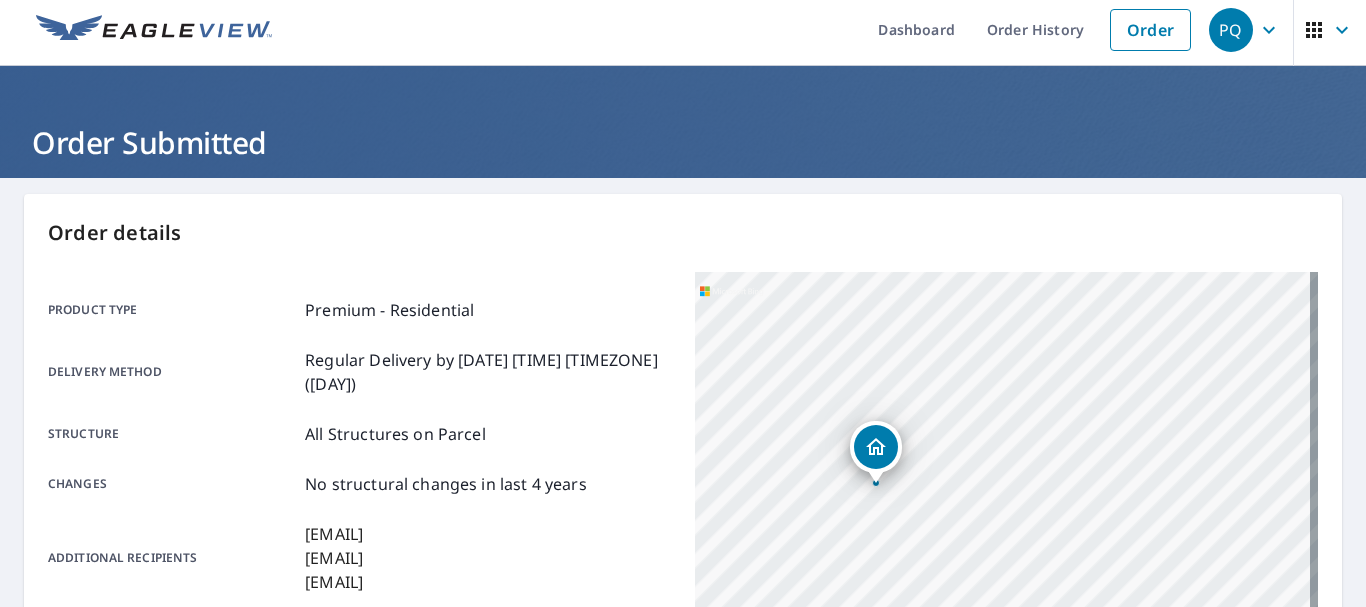 scroll, scrollTop: 0, scrollLeft: 0, axis: both 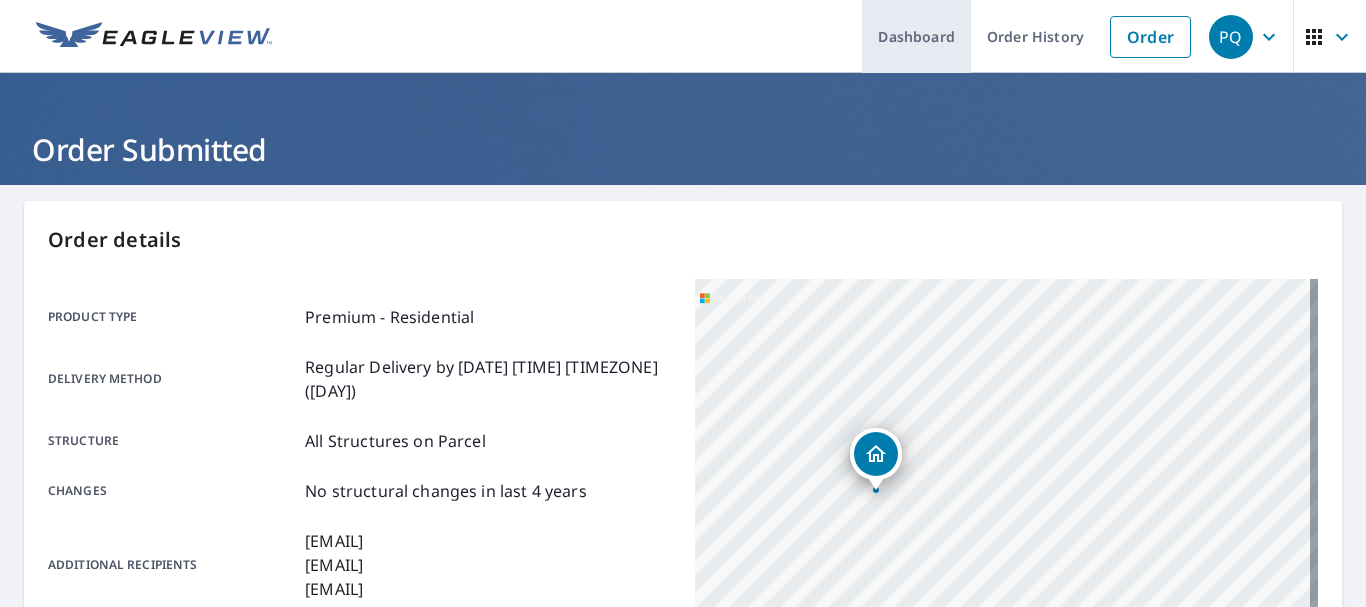 click on "Dashboard" at bounding box center [916, 36] 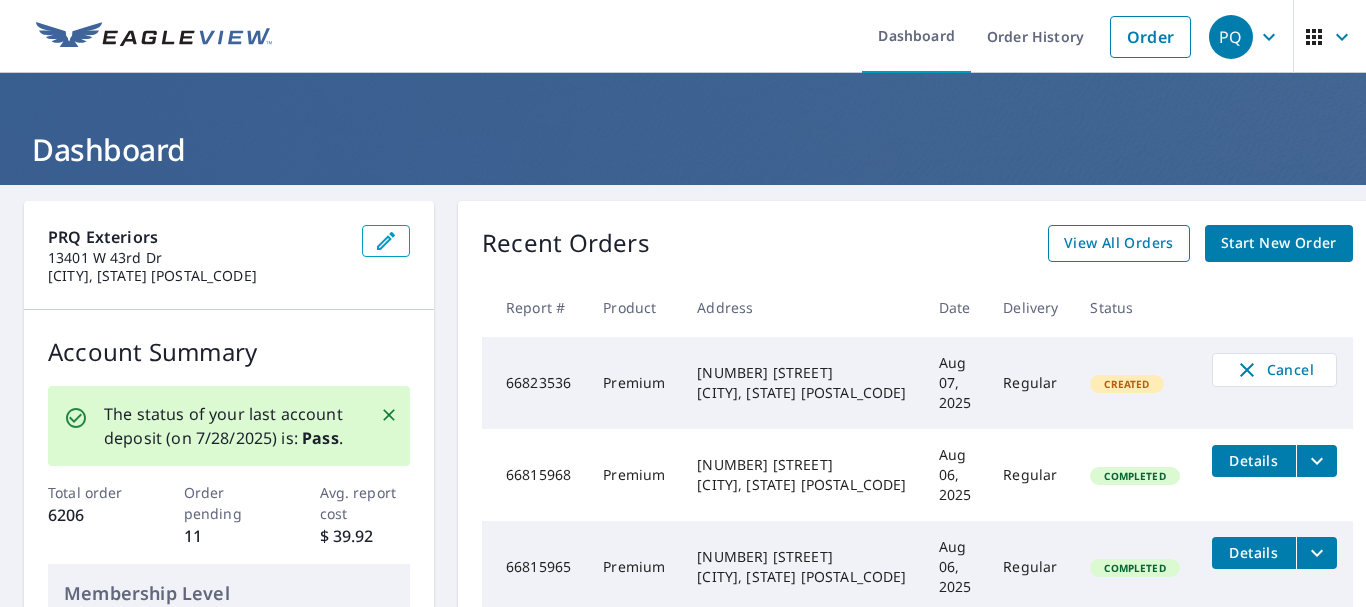 click on "View All Orders" at bounding box center [1119, 243] 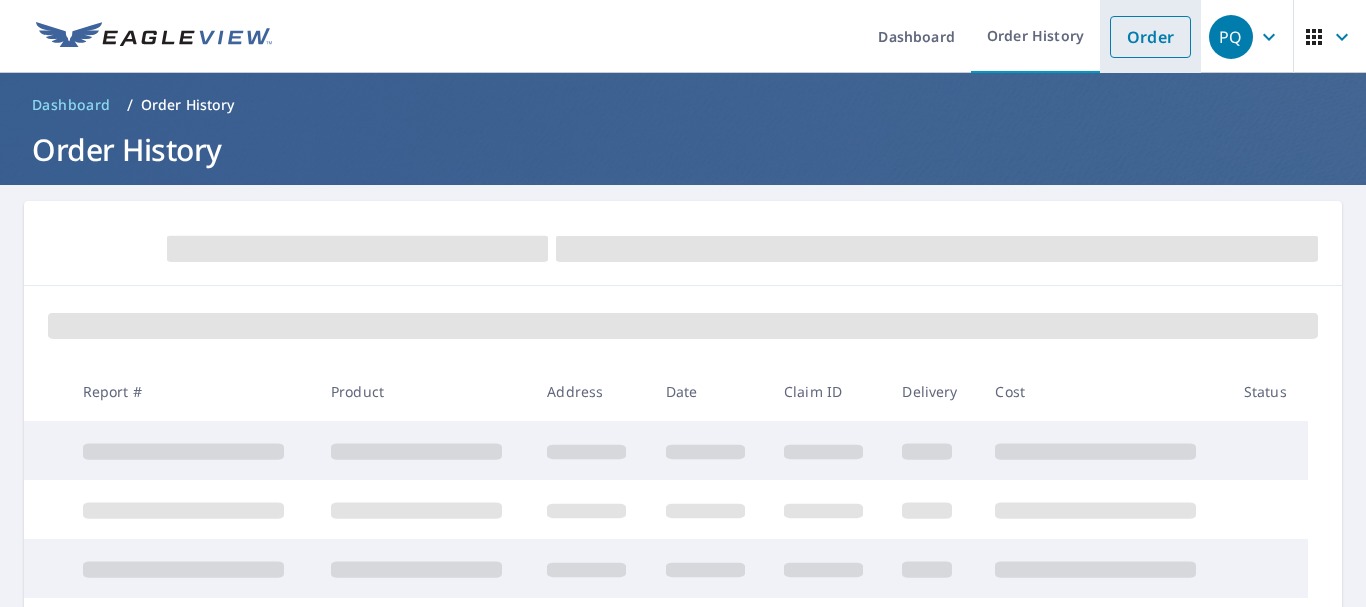 click on "Order" at bounding box center (1150, 37) 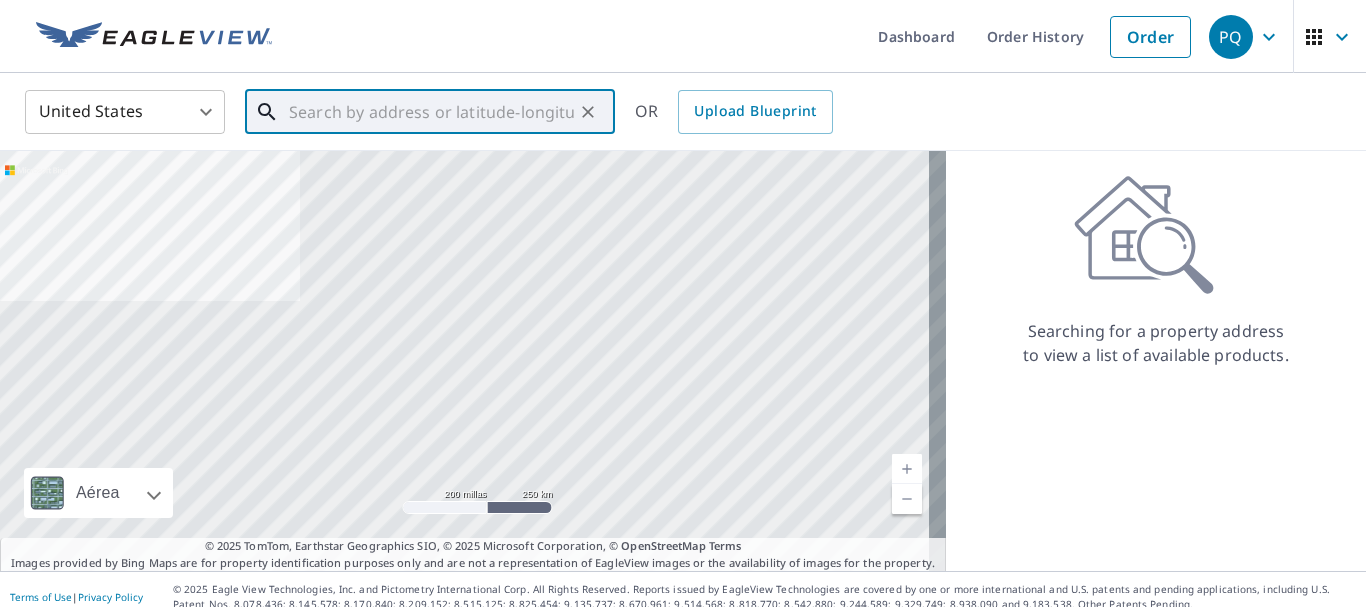 click at bounding box center (431, 112) 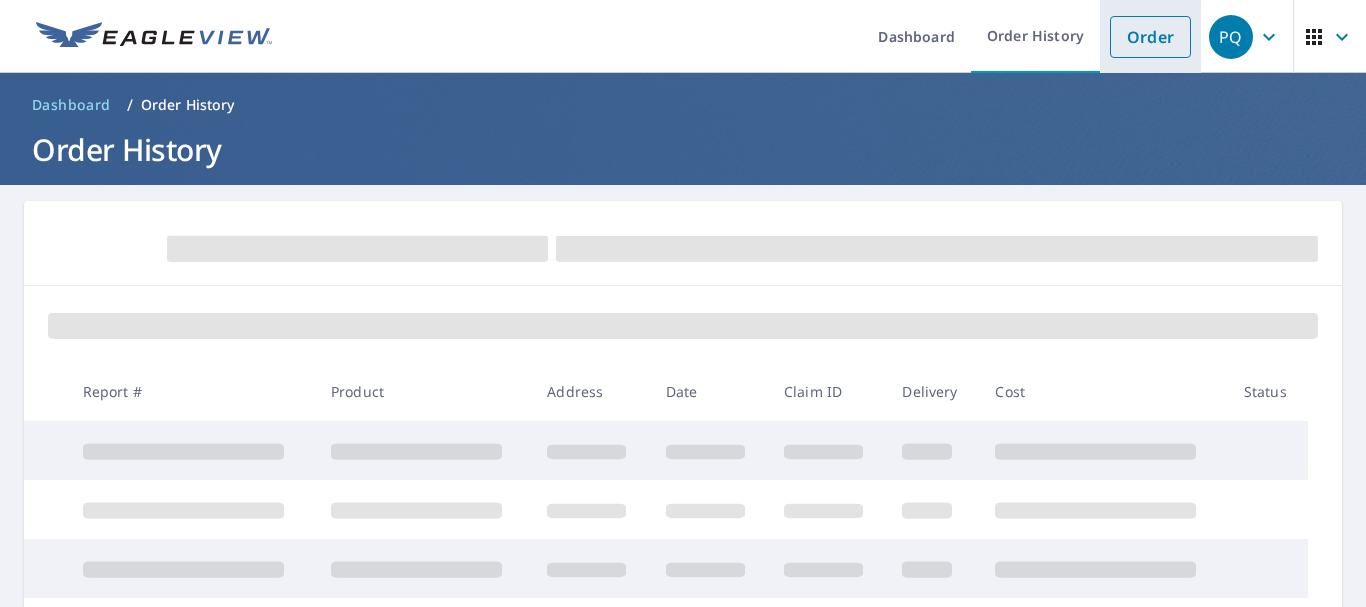 click on "Order" at bounding box center (1150, 37) 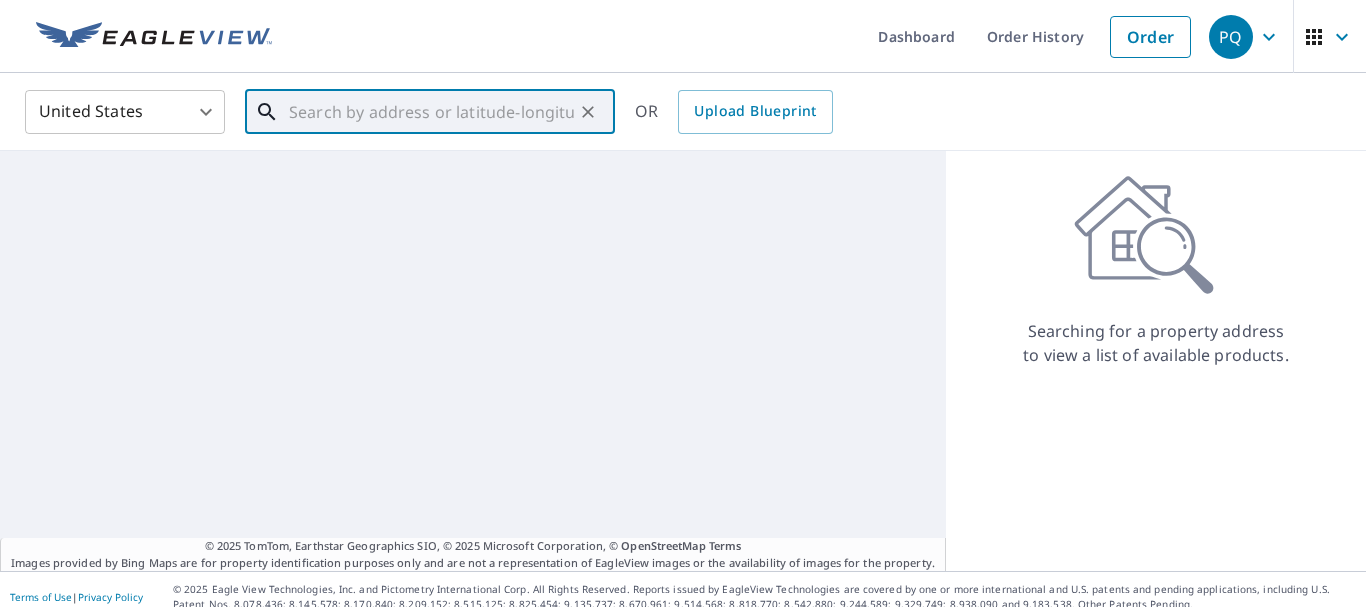 click at bounding box center (431, 112) 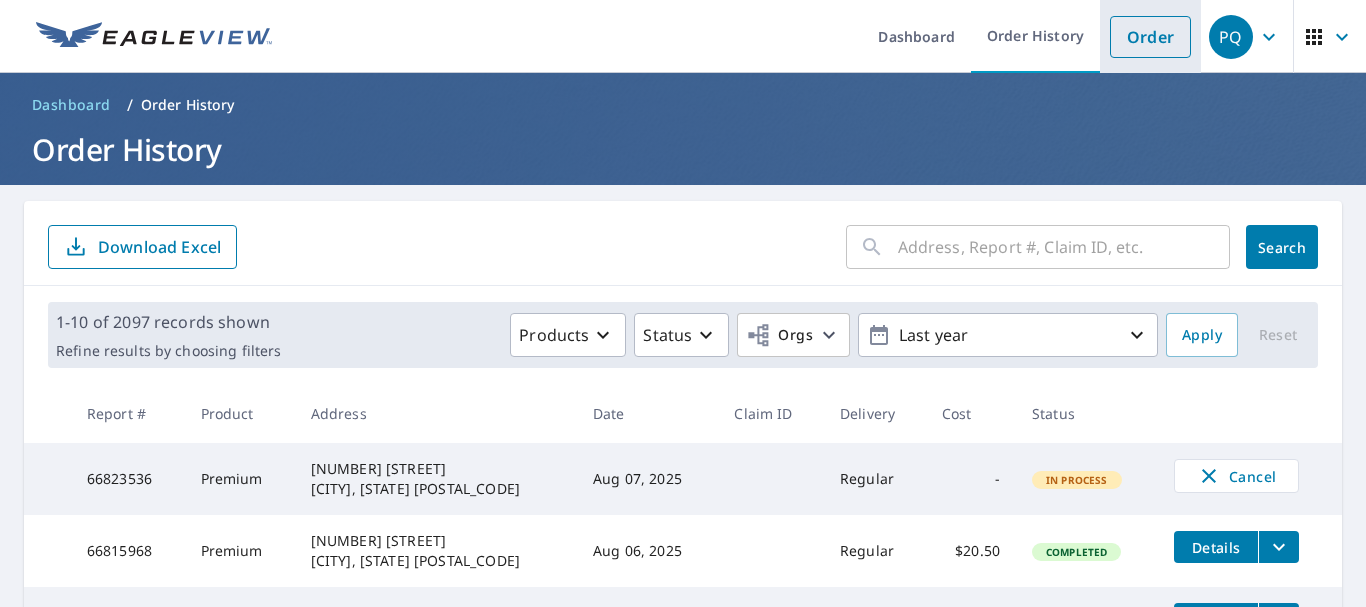 click on "Order" at bounding box center (1150, 37) 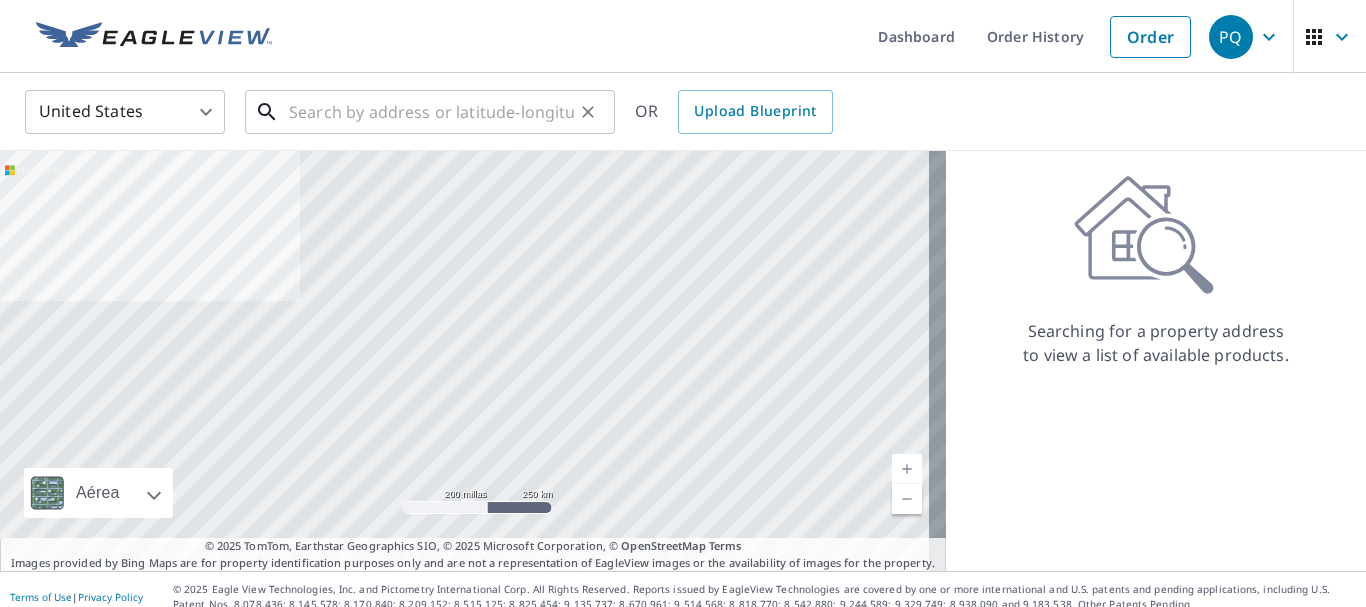 click at bounding box center [431, 112] 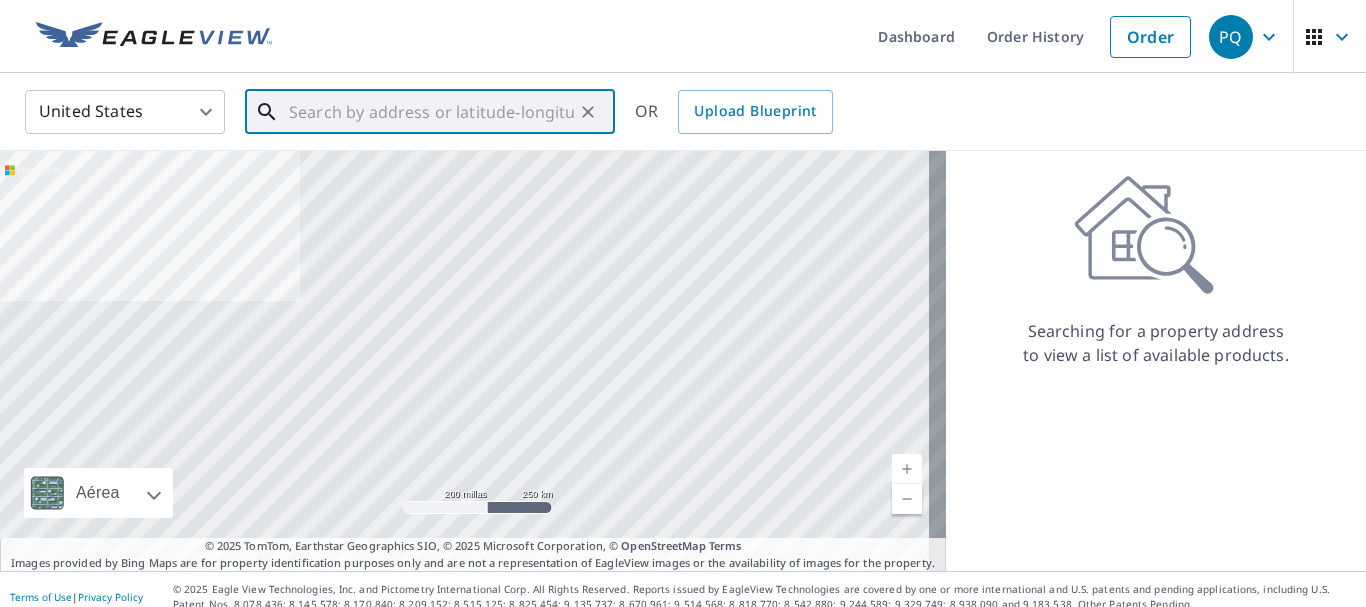 paste on "[NUMBER] [STREET]" 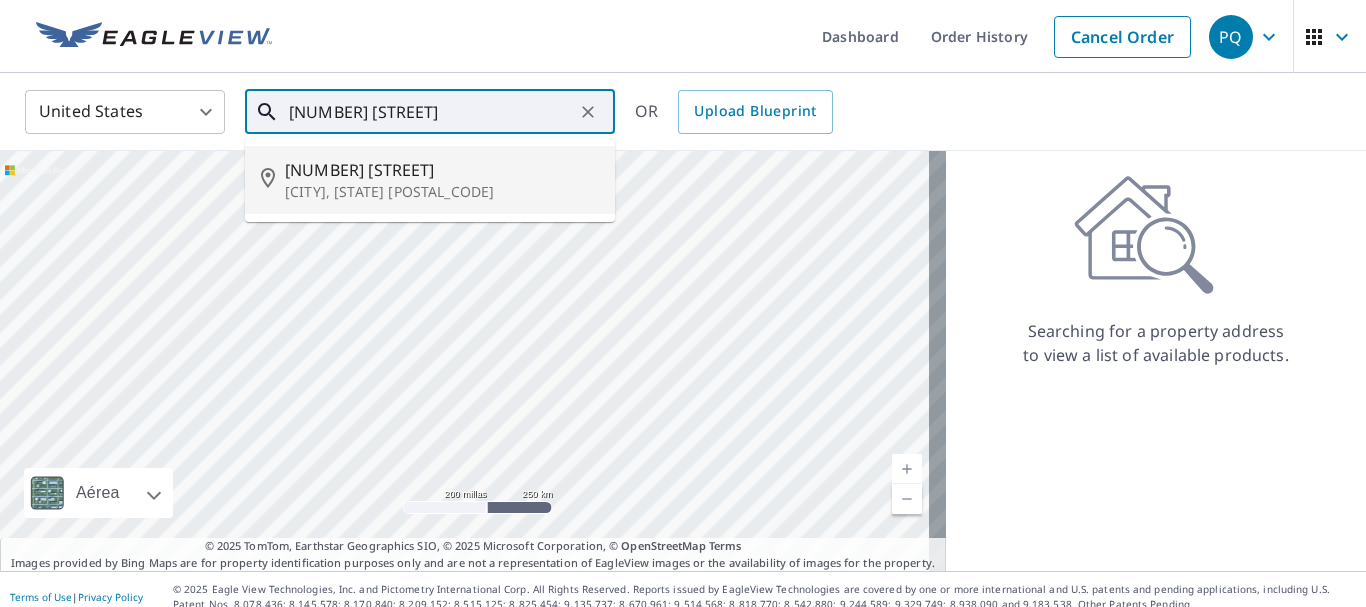 click on "[NUMBER] [STREET]" at bounding box center (442, 170) 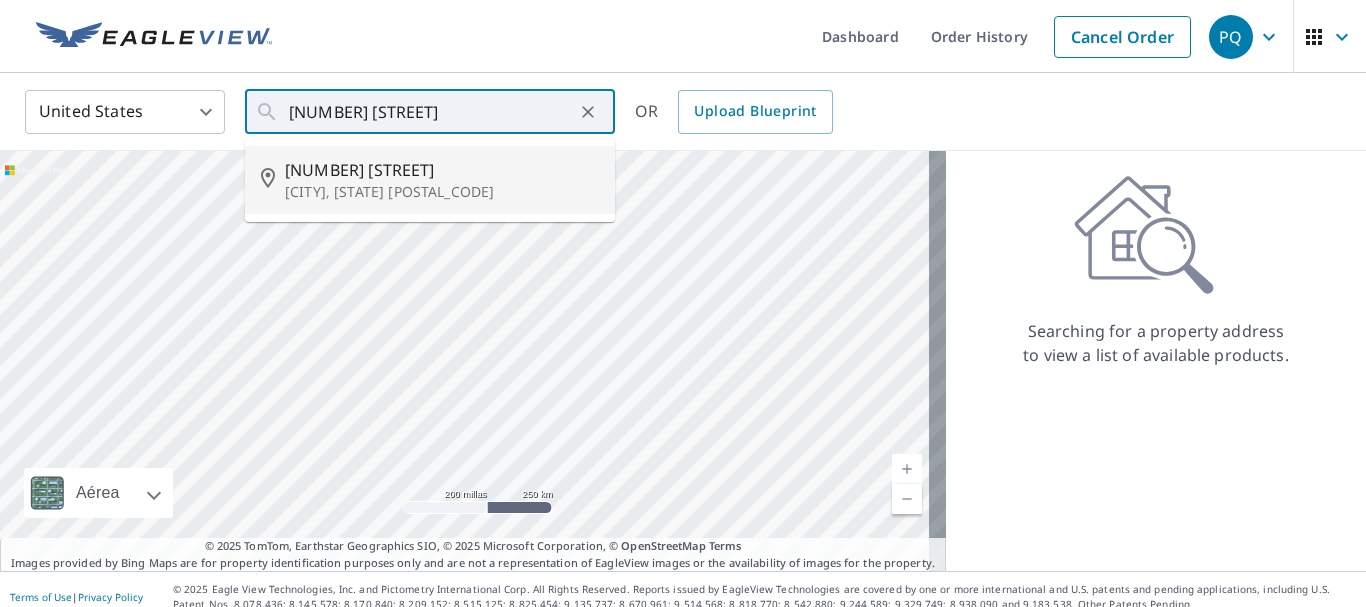 type on "[NUMBER] [STREET] [CITY], [STATE] [POSTAL_CODE]" 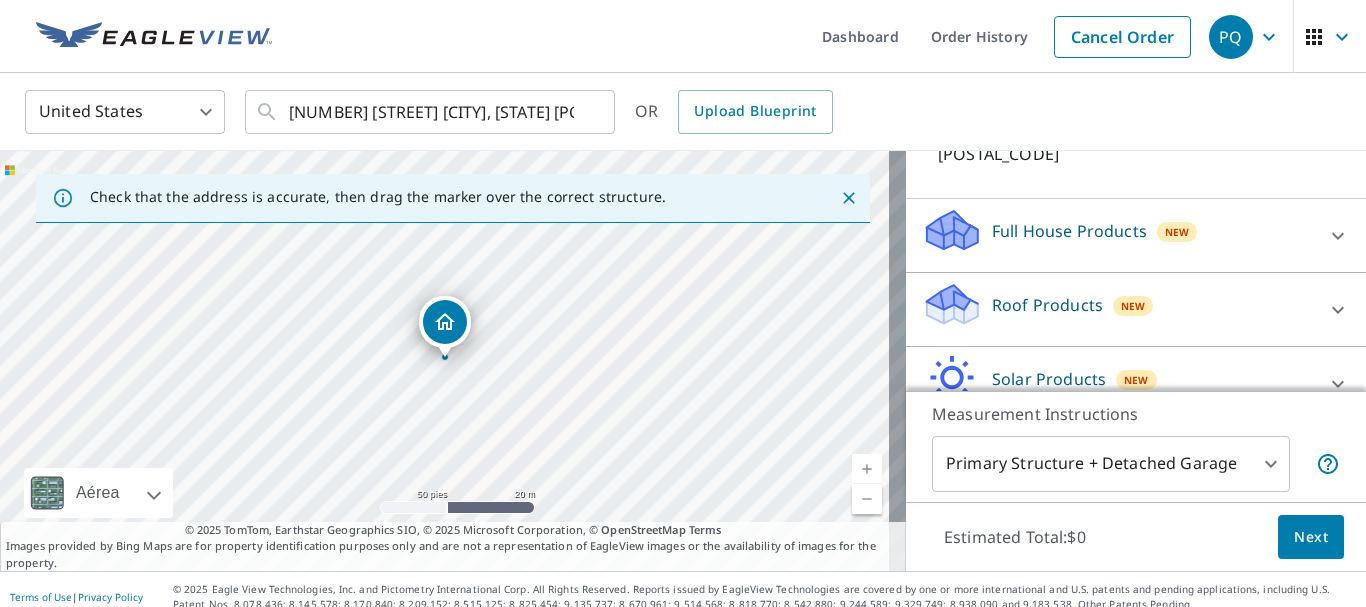 scroll, scrollTop: 200, scrollLeft: 0, axis: vertical 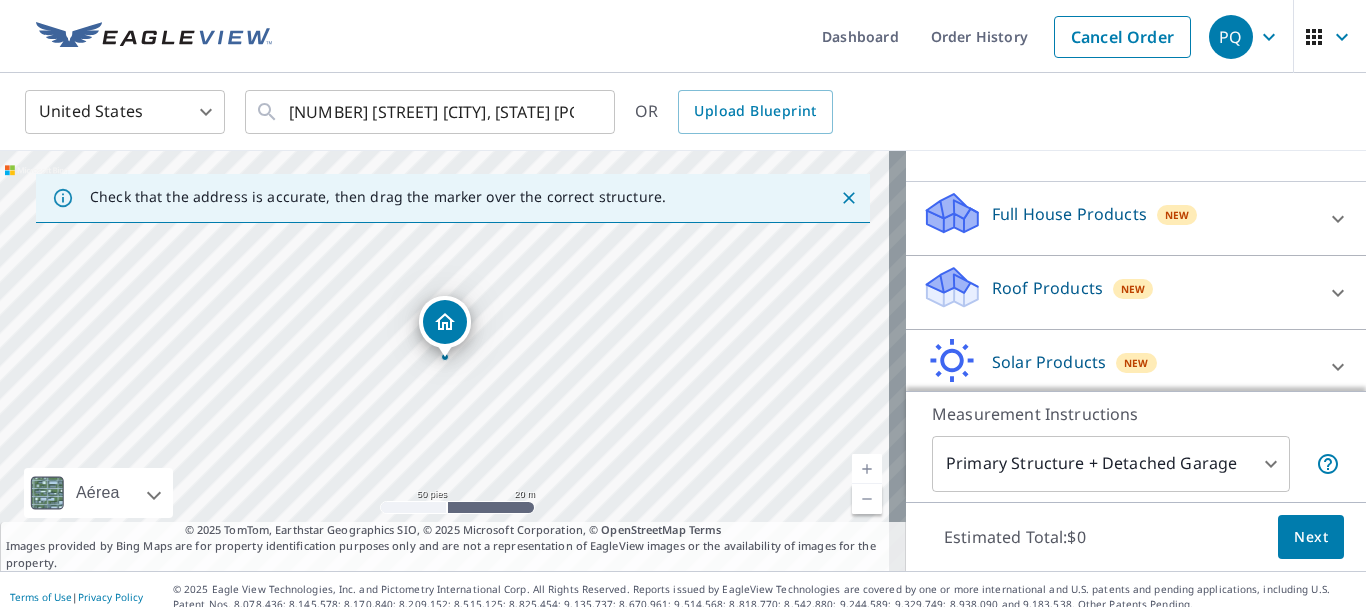 click on "Roof Products" at bounding box center [1047, 288] 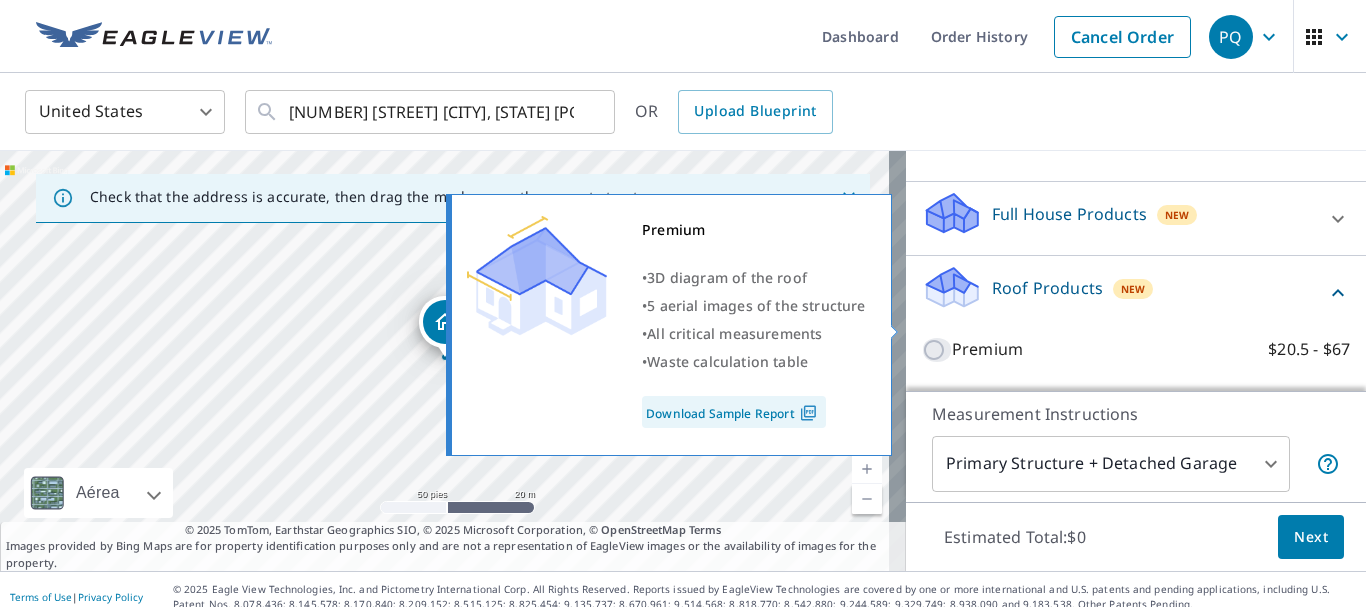 click on "Premium $20.5 - $67" at bounding box center (937, 350) 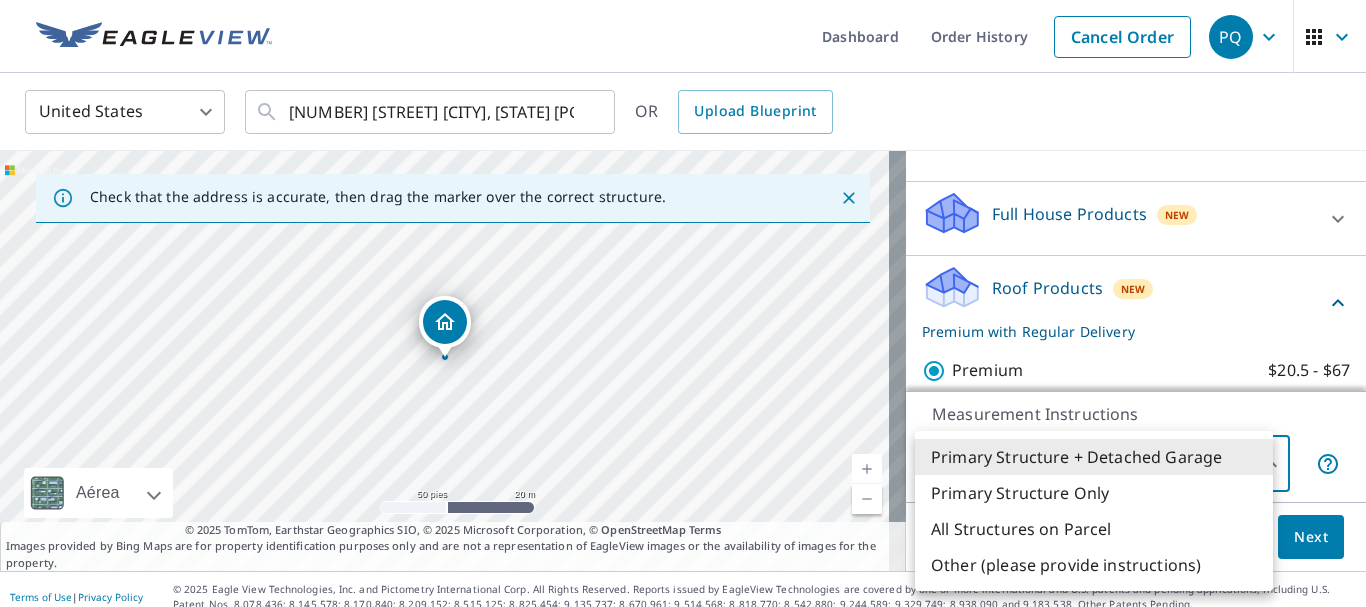 click on "Dashboard Order History Cancel Order PQ United States US ​ [NUMBER] [STREET] [CITY], [STATE] [POSTAL_CODE] ​ OR Upload Blueprint Check that the address is accurate, then drag the marker over the correct structure. [NUMBER] [STREET] [CITY], [STATE] [POSTAL_CODE] Aérea Carretera Un mapa de carreteras estándar Aérea Una vista detallada desde arriba Etiquetas Etiquetas 50 pies 20 m © 2025 TomTom, © Vexcel Imaging, © 2025 Microsoft Corporation,  © OpenStreetMap Terms © 2025 TomTom, Earthstar Geographics SIO, © 2025 Microsoft Corporation, ©   OpenStreetMap   Terms Images provided by Bing Maps are for property identification purposes only and are not a representation of EagleView images or the availability of images for the property. PROPERTY TYPE Residential Commercial Multi-Family This is a complex BUILDING ID [NUMBER] [STREET], [CITY], [STATE], [POSTAL_CODE] Full House Products New Full House™ $84 Roof Products New Premium with Regular Delivery Premium $20.5 - $67 Delivery Regular $0 8 ​ QuickSquares™ $18 Gutter 1" at bounding box center (683, 303) 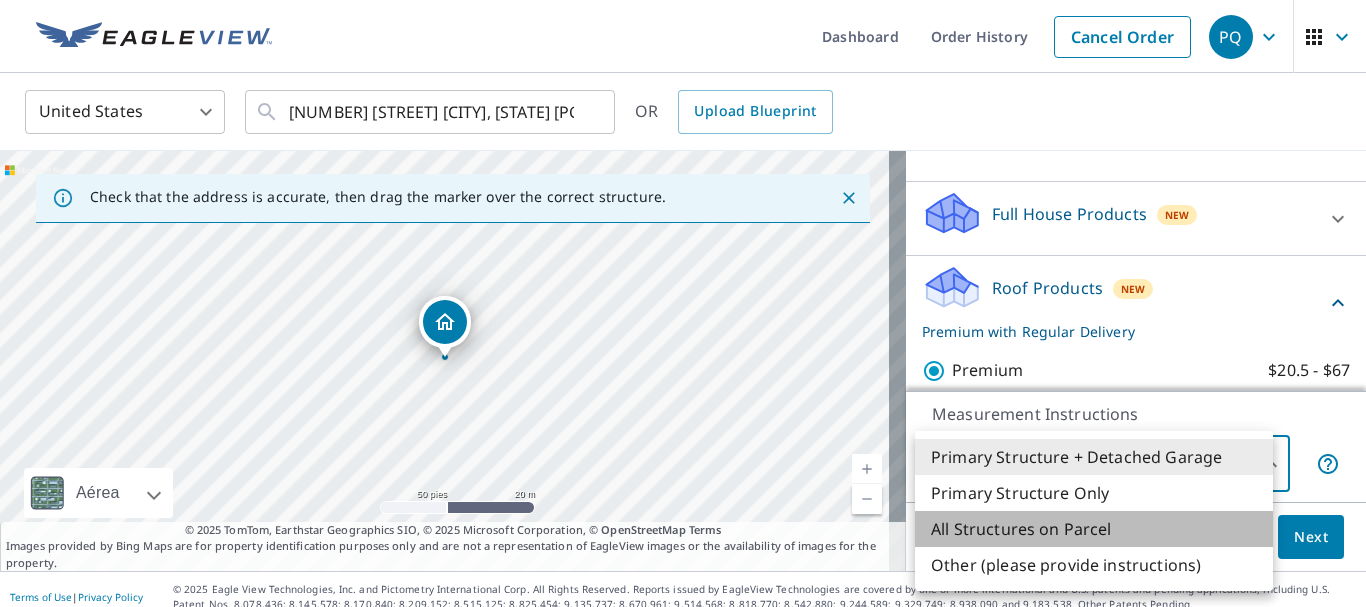 click on "All Structures on Parcel" at bounding box center [1094, 529] 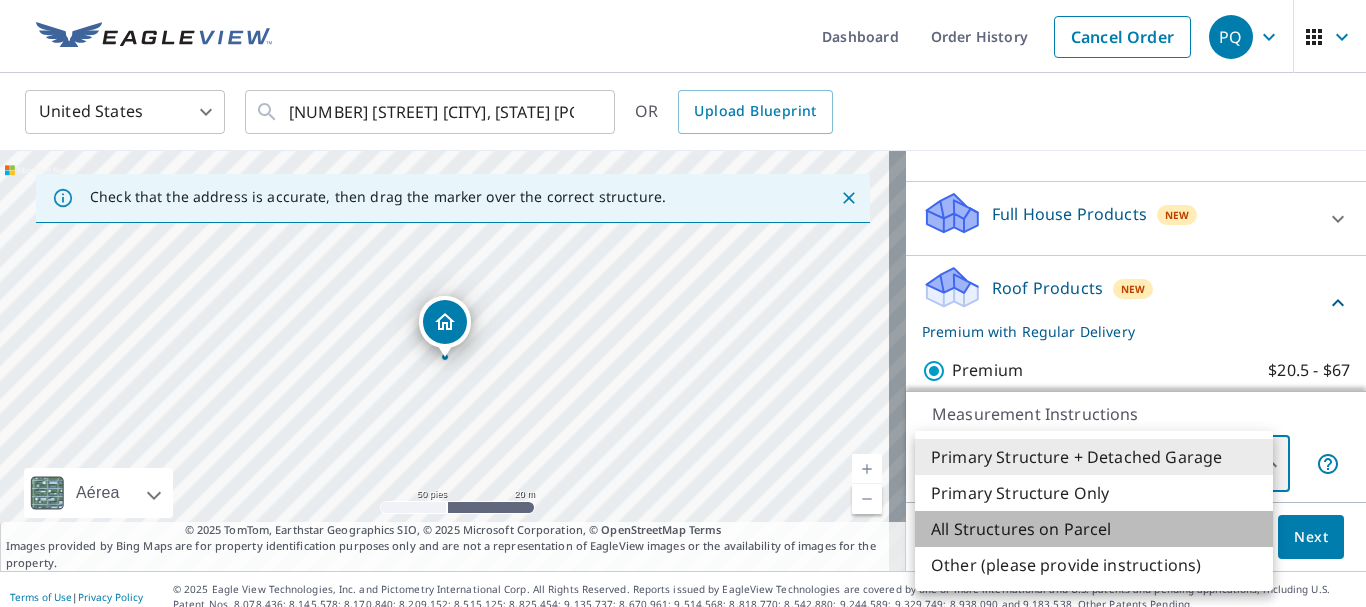 type on "3" 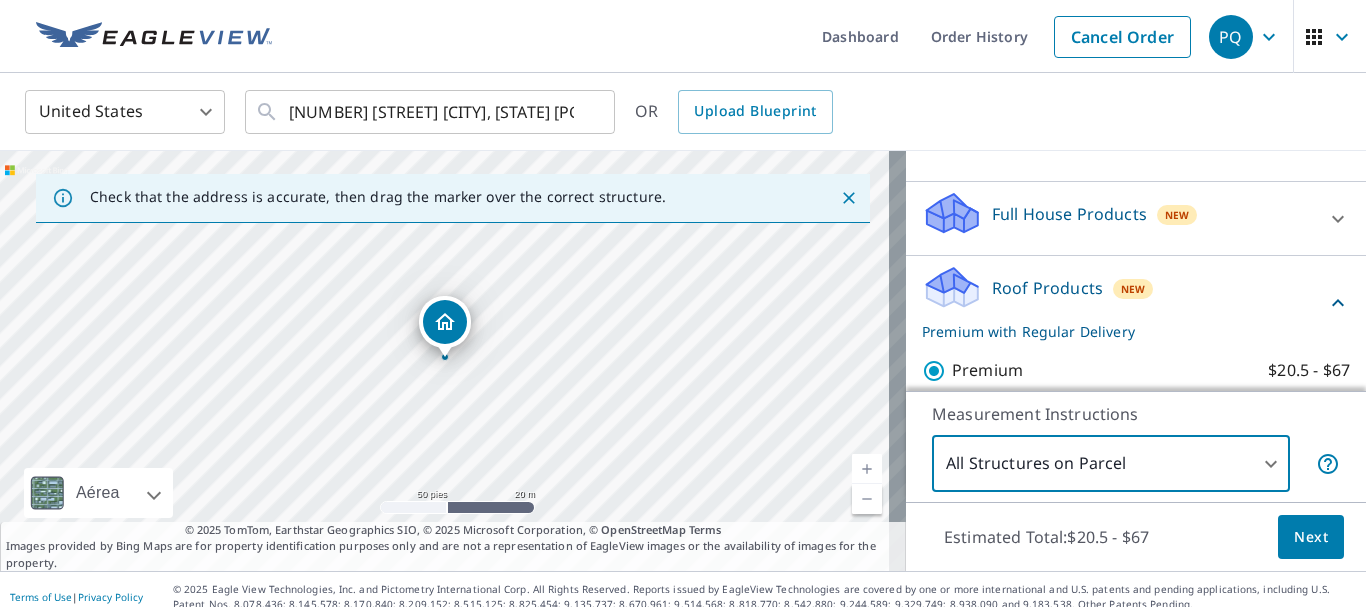 click on "Next" at bounding box center (1311, 537) 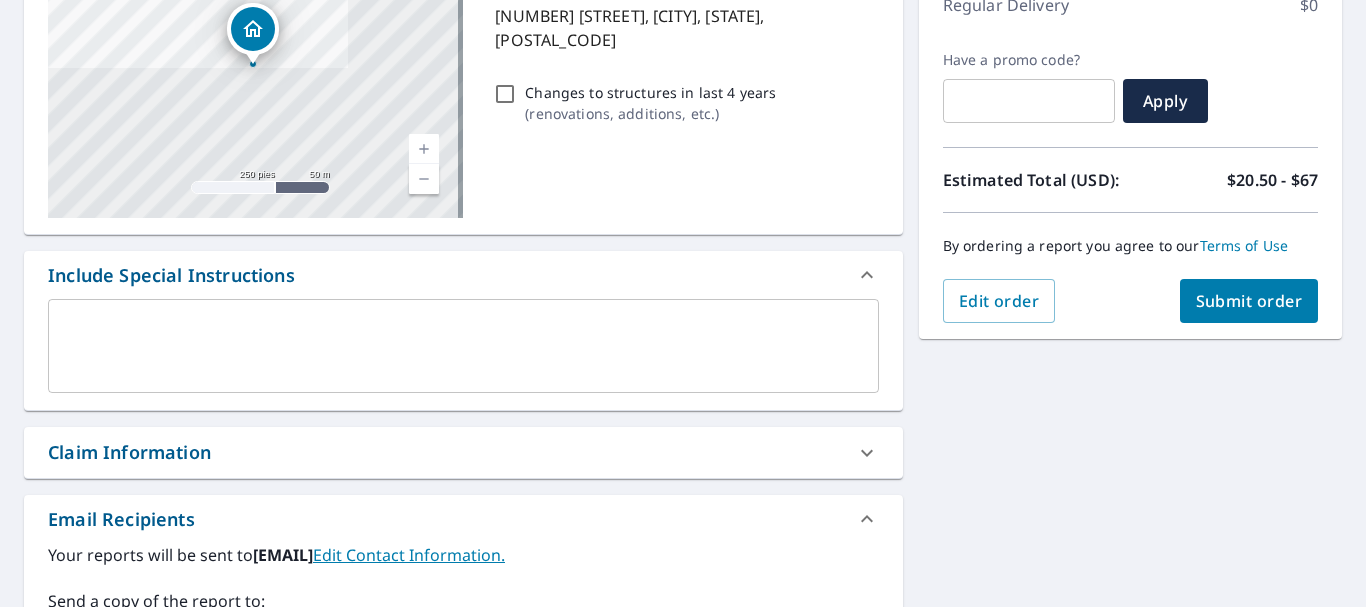scroll, scrollTop: 300, scrollLeft: 0, axis: vertical 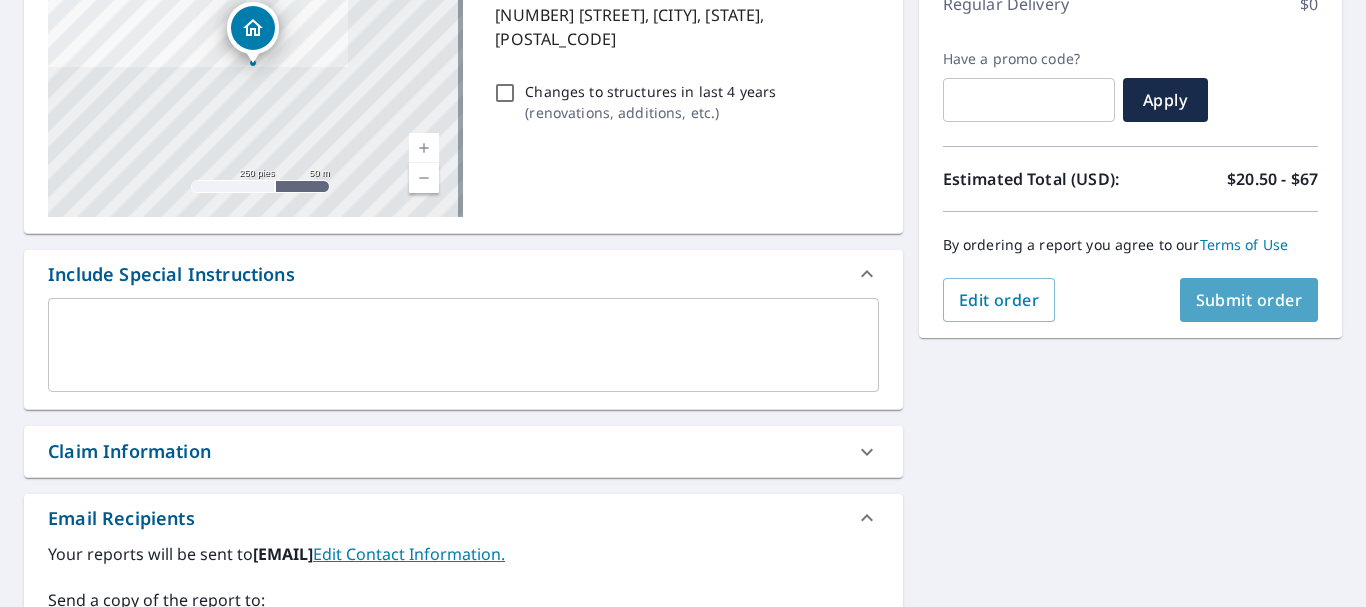 click on "Submit order" at bounding box center (1249, 300) 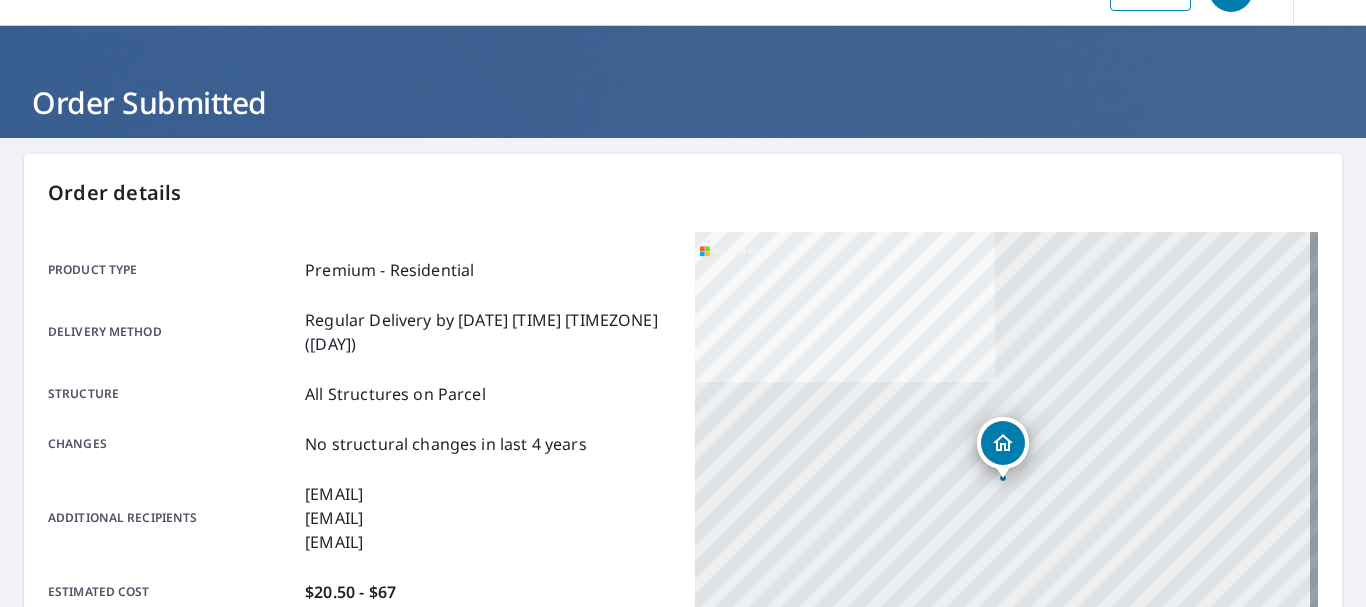 scroll, scrollTop: 0, scrollLeft: 0, axis: both 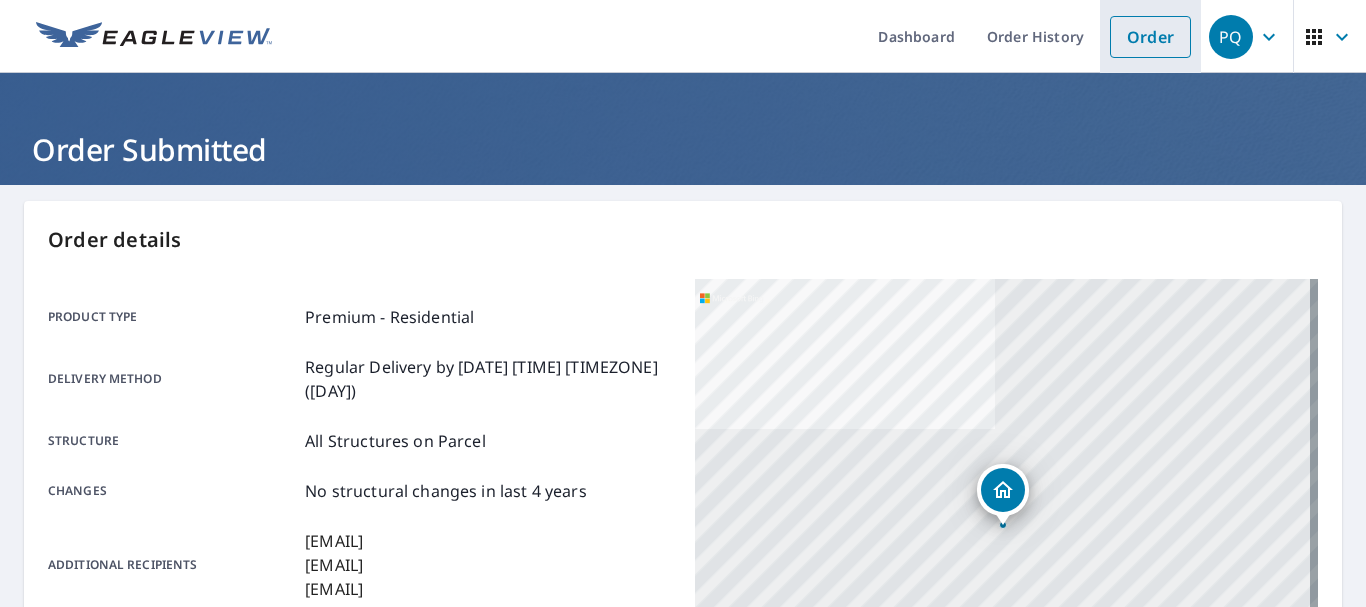 click on "Order" at bounding box center [1150, 37] 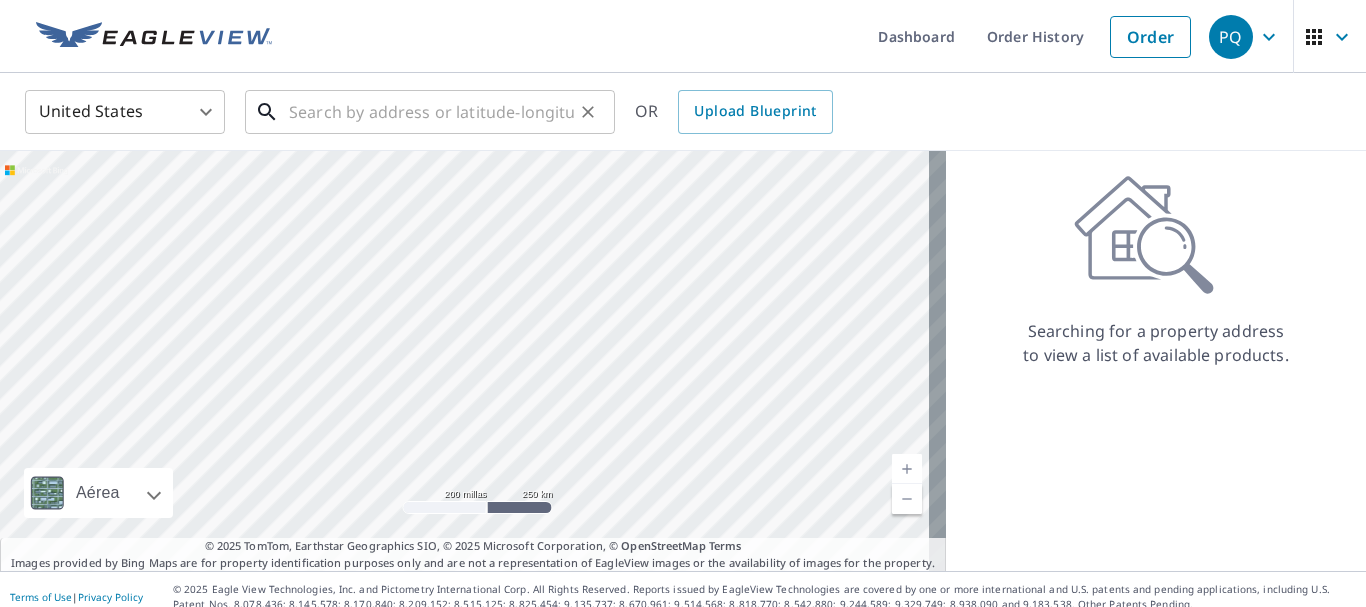 click at bounding box center (431, 112) 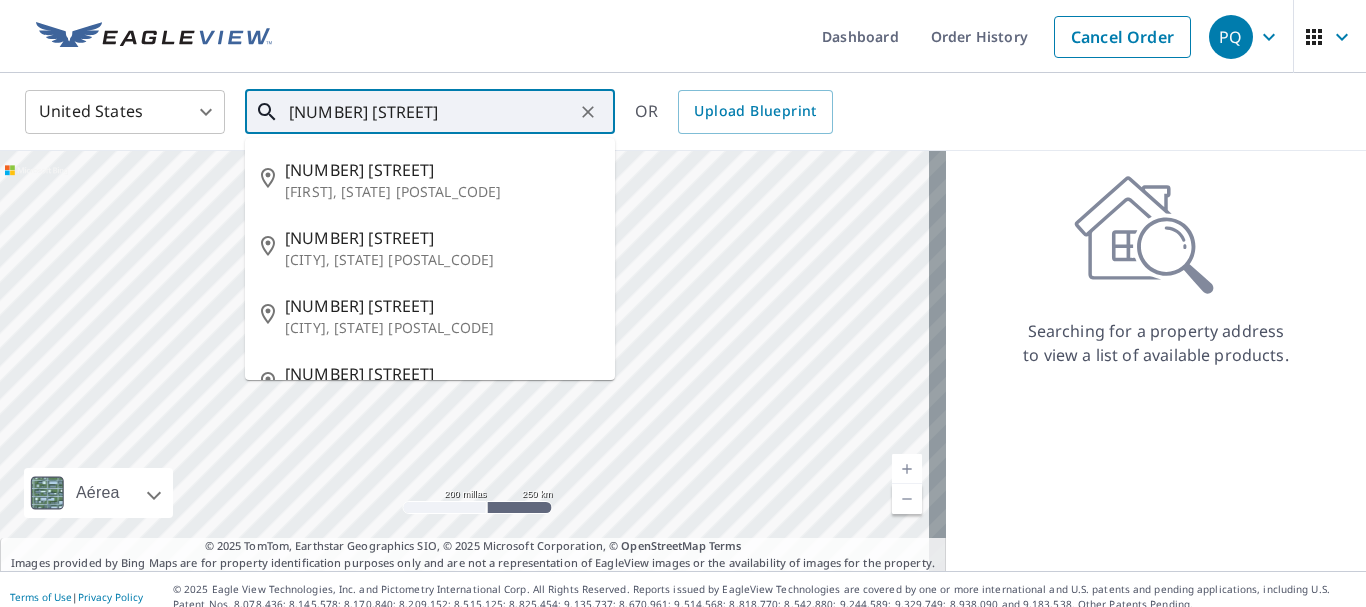 type on "[NUMBER] [STREET]" 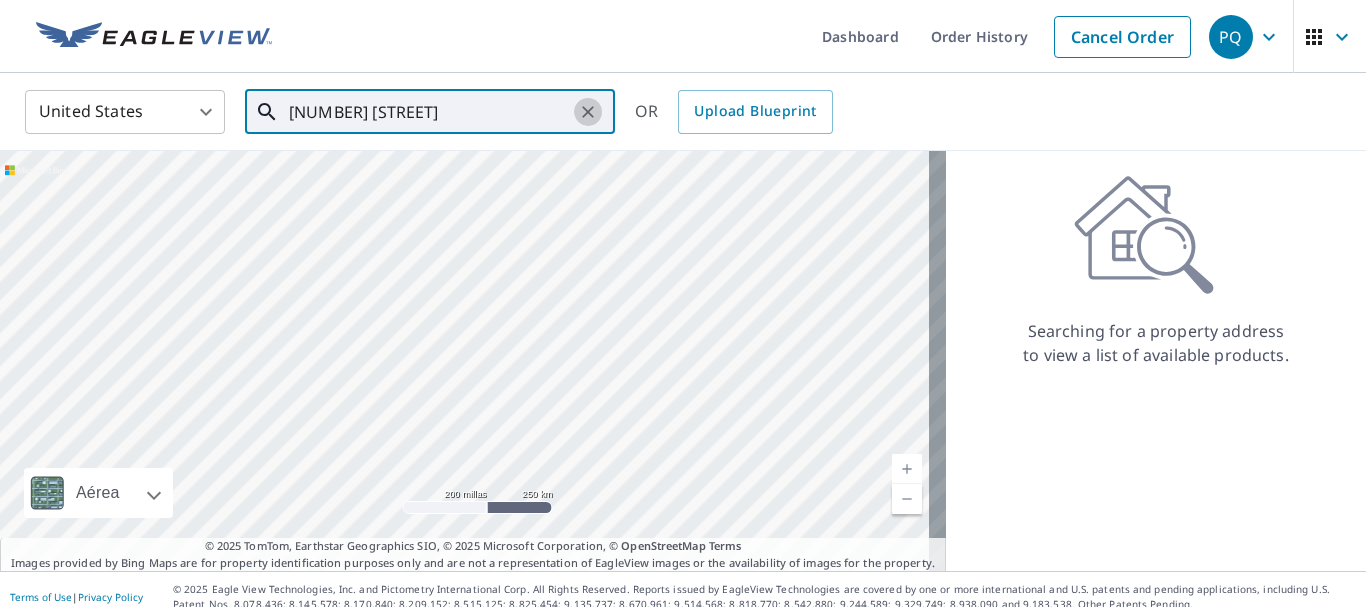 click 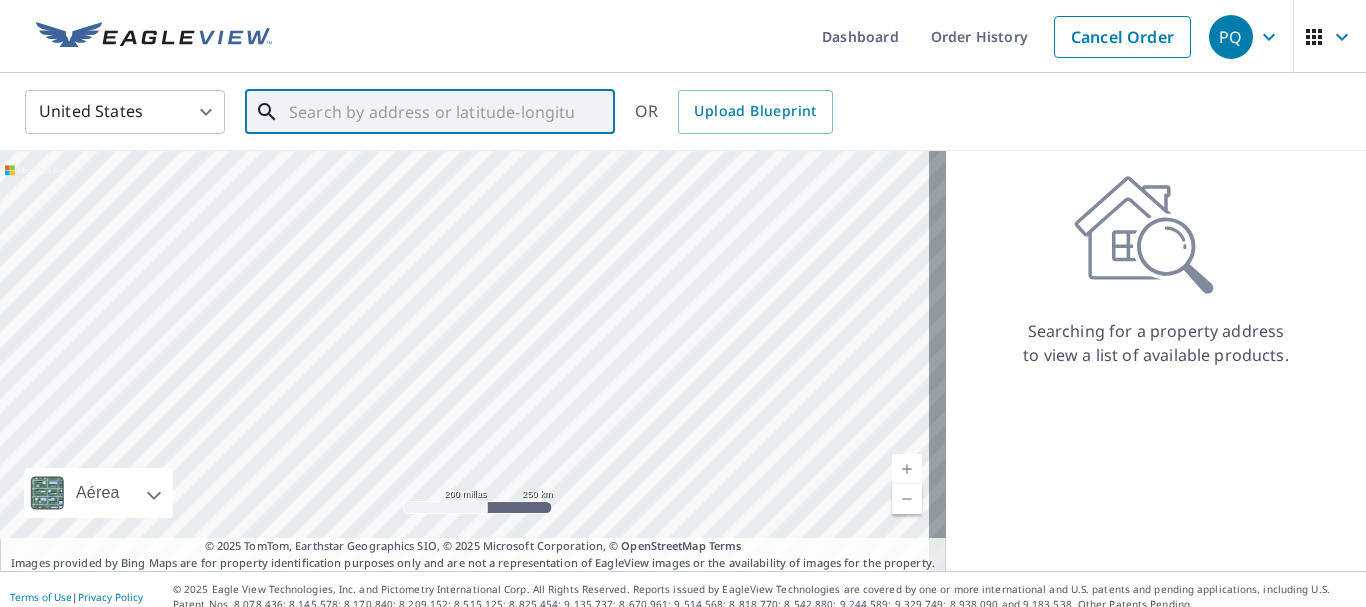 paste on "[NUMBER] [STREET]" 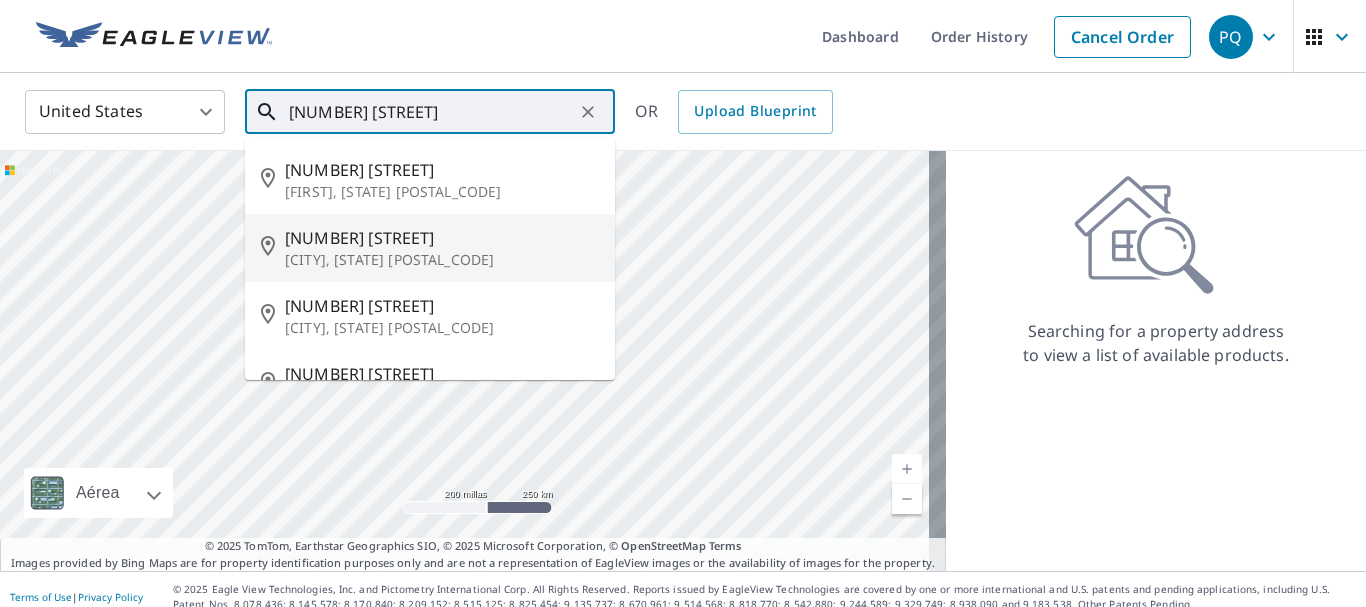 click on "[NUMBER] [STREET]" at bounding box center (442, 238) 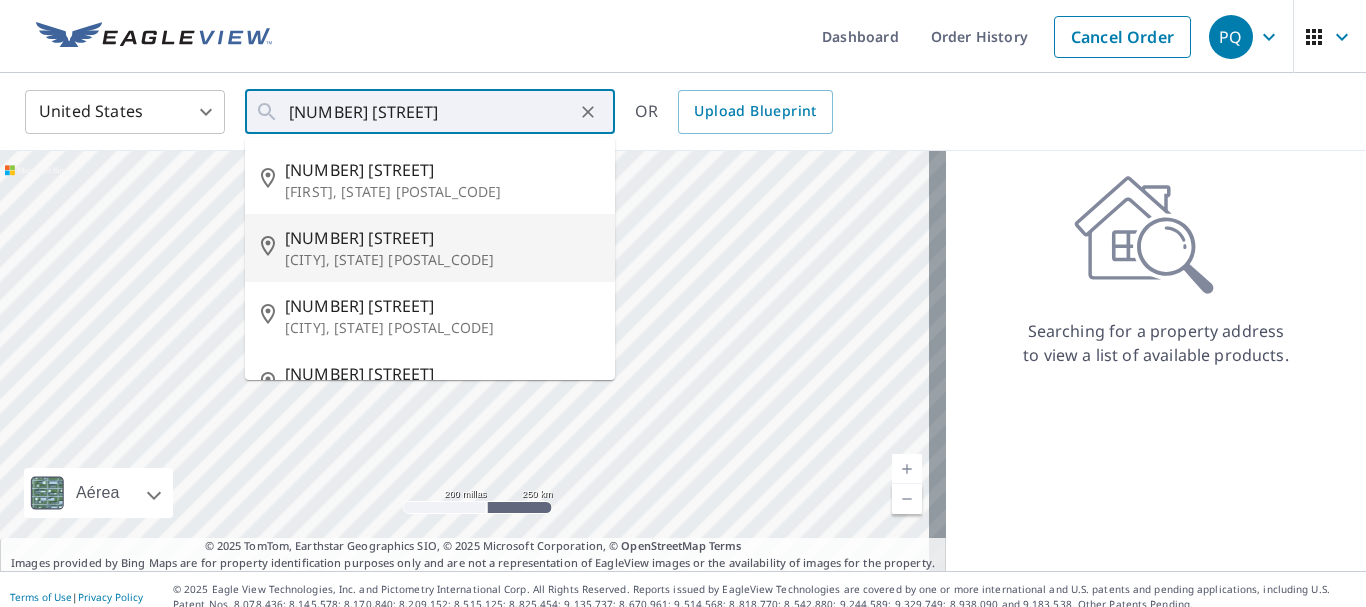 type on "[NUMBER] [STREET] [CITY], [STATE] [POSTAL_CODE]" 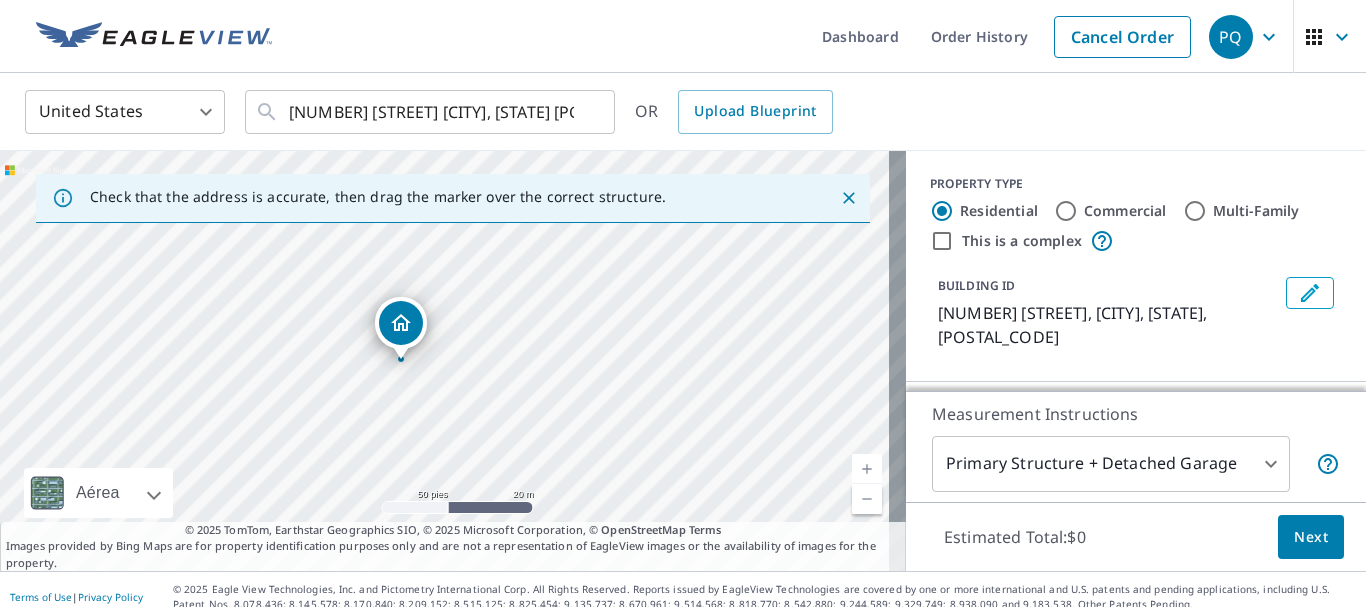 drag, startPoint x: 492, startPoint y: 303, endPoint x: 528, endPoint y: 446, distance: 147.46185 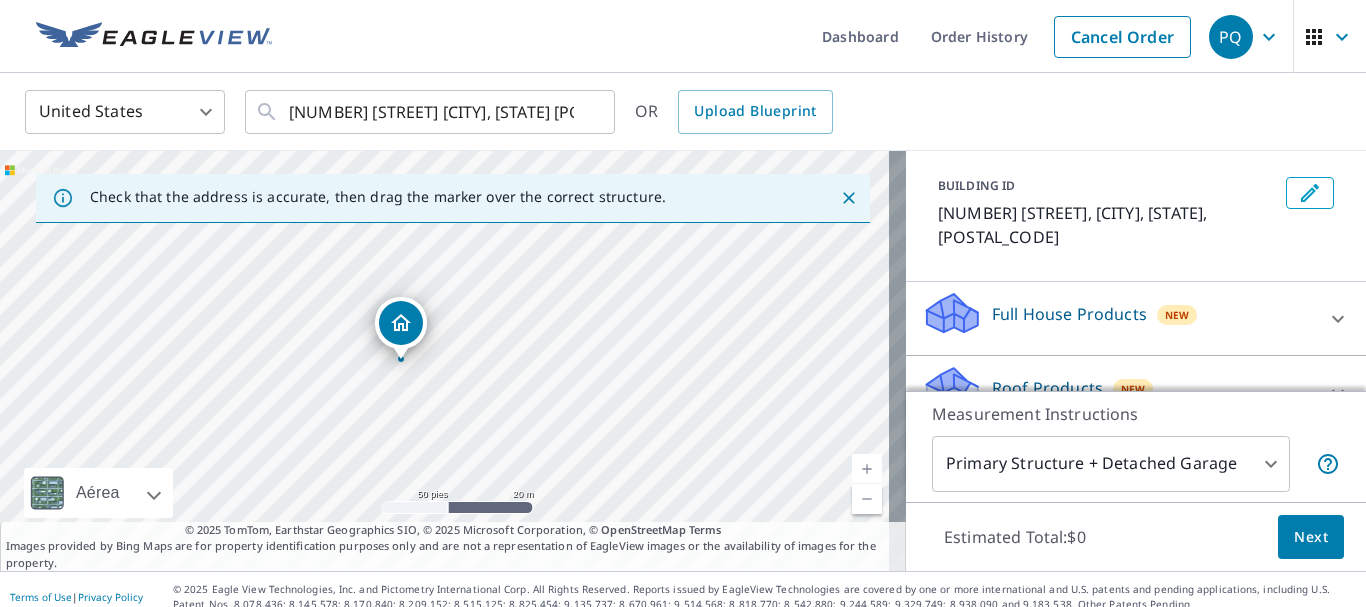 scroll, scrollTop: 200, scrollLeft: 0, axis: vertical 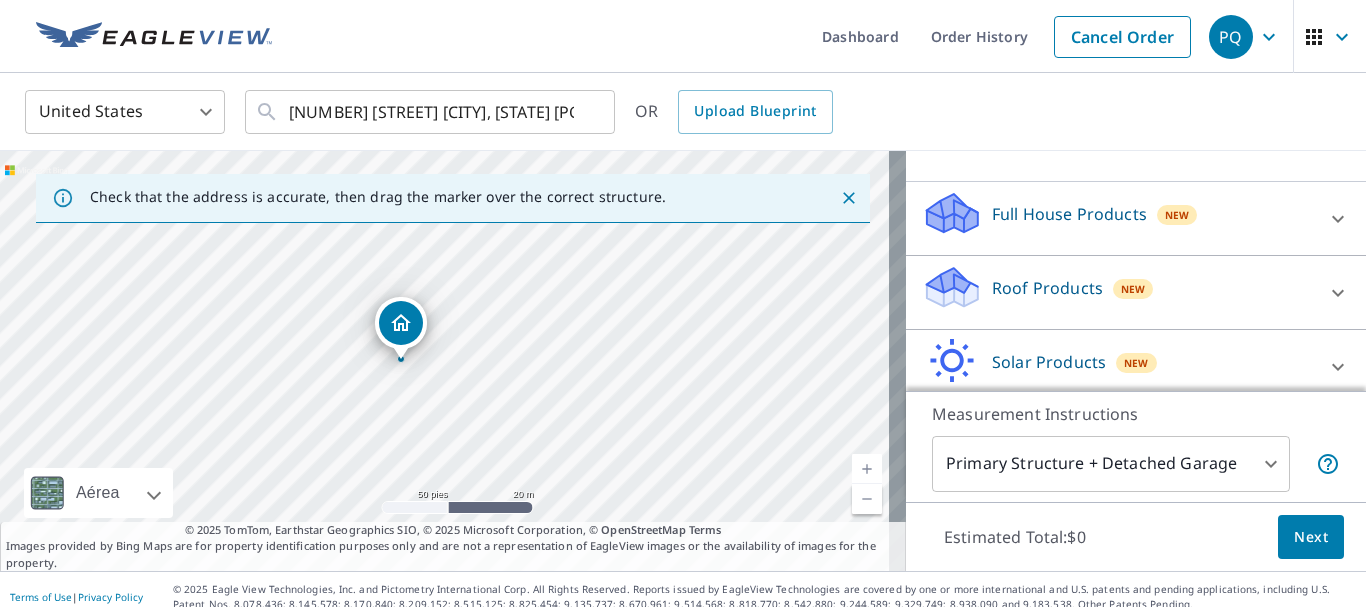 click on "Roof Products" at bounding box center (1047, 288) 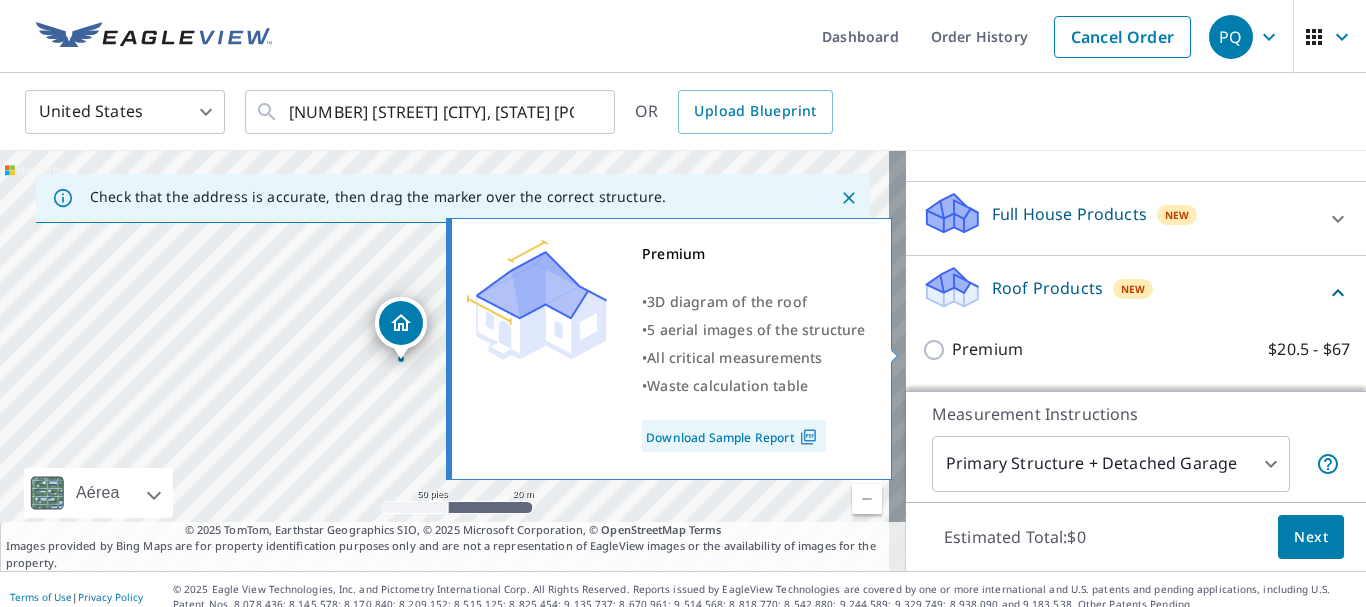 click on "Premium $20.5 - $67" at bounding box center (937, 350) 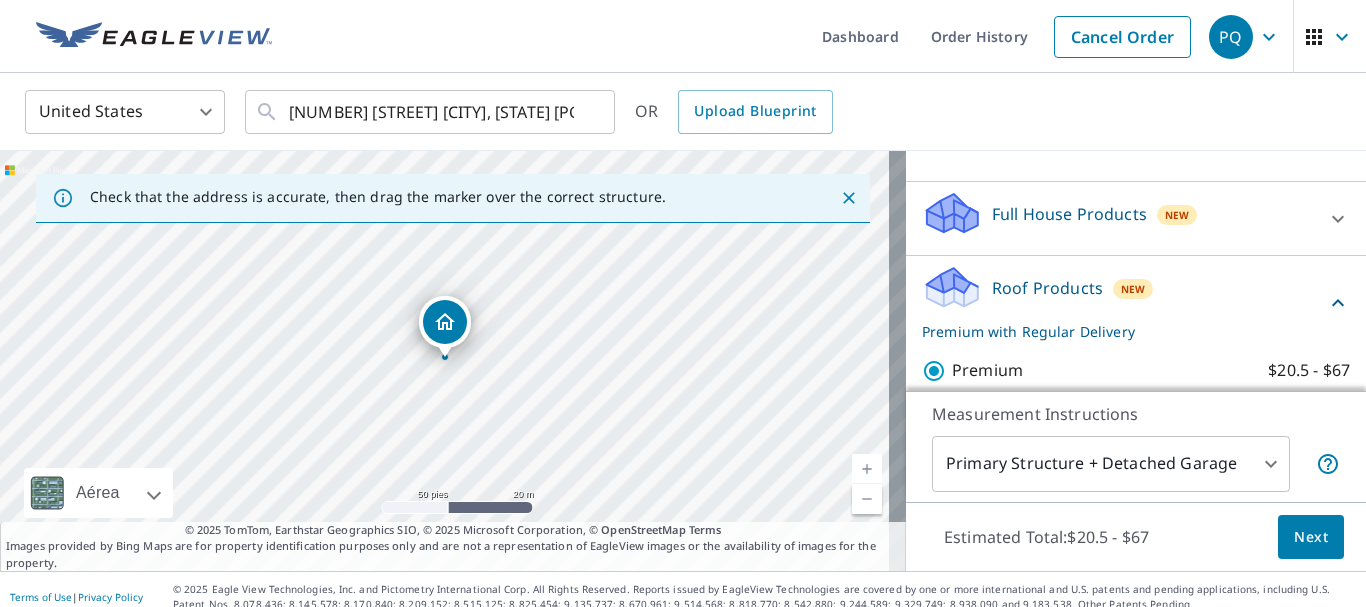 scroll, scrollTop: 400, scrollLeft: 0, axis: vertical 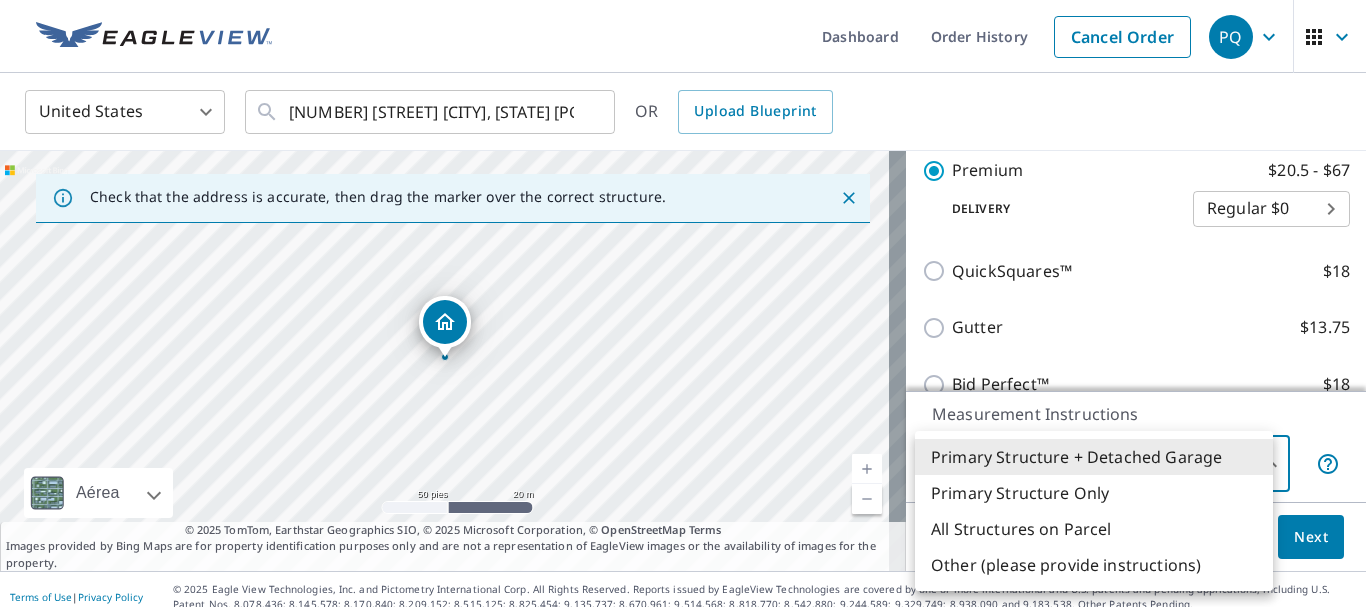 click on "Dashboard Order History Cancel Order PQ United States US ​ [NUMBER] [STREET] [CITY], [STATE] [POSTAL_CODE] ​ OR Upload Blueprint Check that the address is accurate, then drag the marker over the correct structure. [NUMBER] [STREET] [CITY], [STATE] [POSTAL_CODE] Aérea Carretera Un mapa de carreteras estándar Aérea Una vista detallada desde arriba Etiquetas Etiquetas 100 pies 25 m © 2025 TomTom, © Vexcel Imaging, © 2025 Microsoft Corporation,  © OpenStreetMap Terms © 2025 TomTom, Earthstar Geographics SIO, © 2025 Microsoft Corporation, ©   OpenStreetMap   Terms Images provided by Bing Maps are for property identification purposes only and are not a representation of EagleView images or the availability of images for the property. PROPERTY TYPE Residential Commercial Multi-Family This is a complex BUILDING ID [NUMBER] [STREET], [CITY], [STATE], [POSTAL_CODE] Full House Products New Full House™ $84 Roof Products New Premium with Regular Delivery Premium $20.5 - $67 Delivery Regular $0 8 ​ QuickSquares™ $18 $18 1" at bounding box center [683, 303] 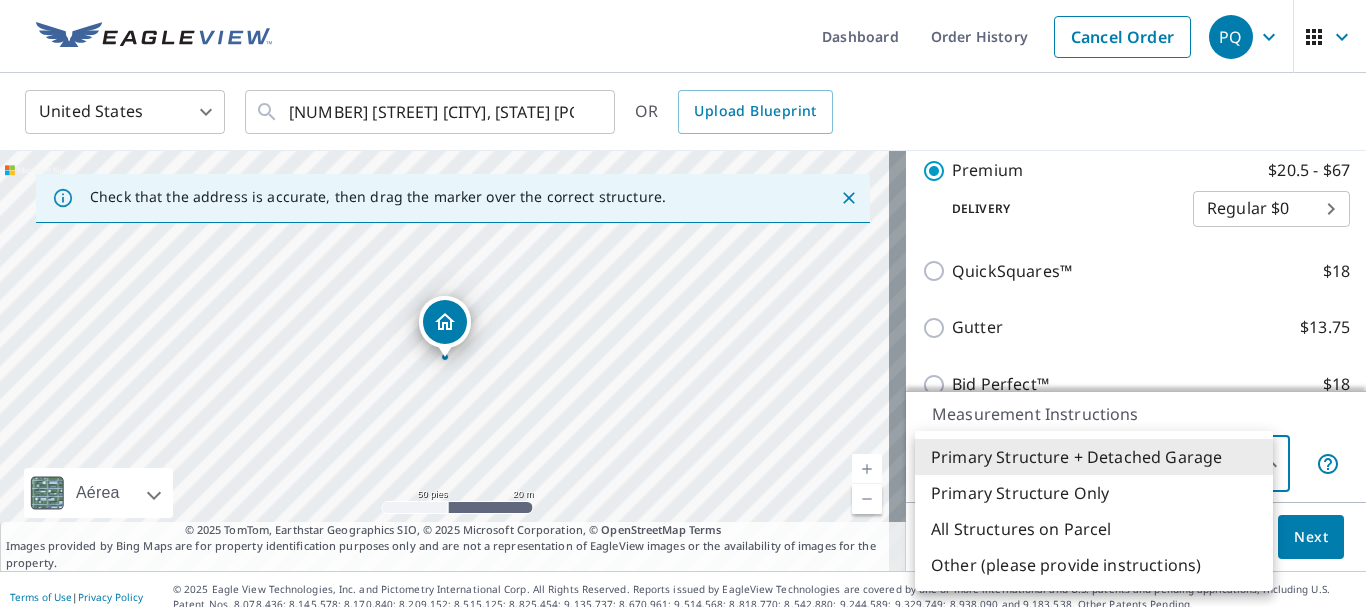 click on "All Structures on Parcel" at bounding box center [1094, 529] 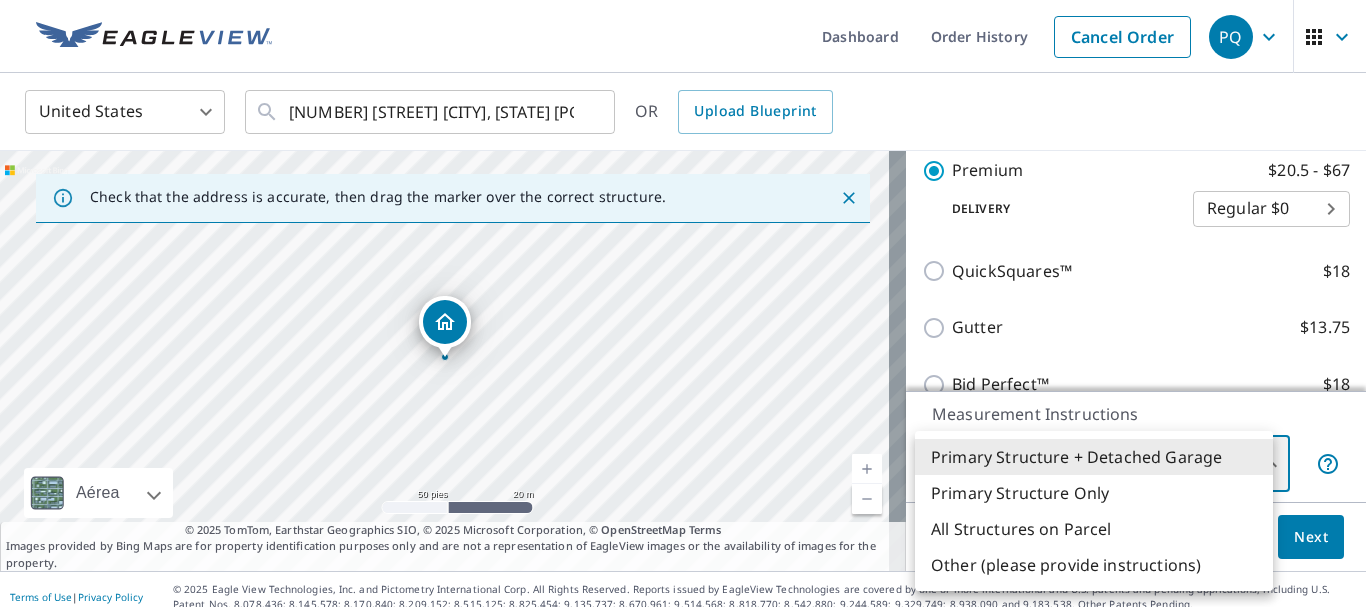 type on "3" 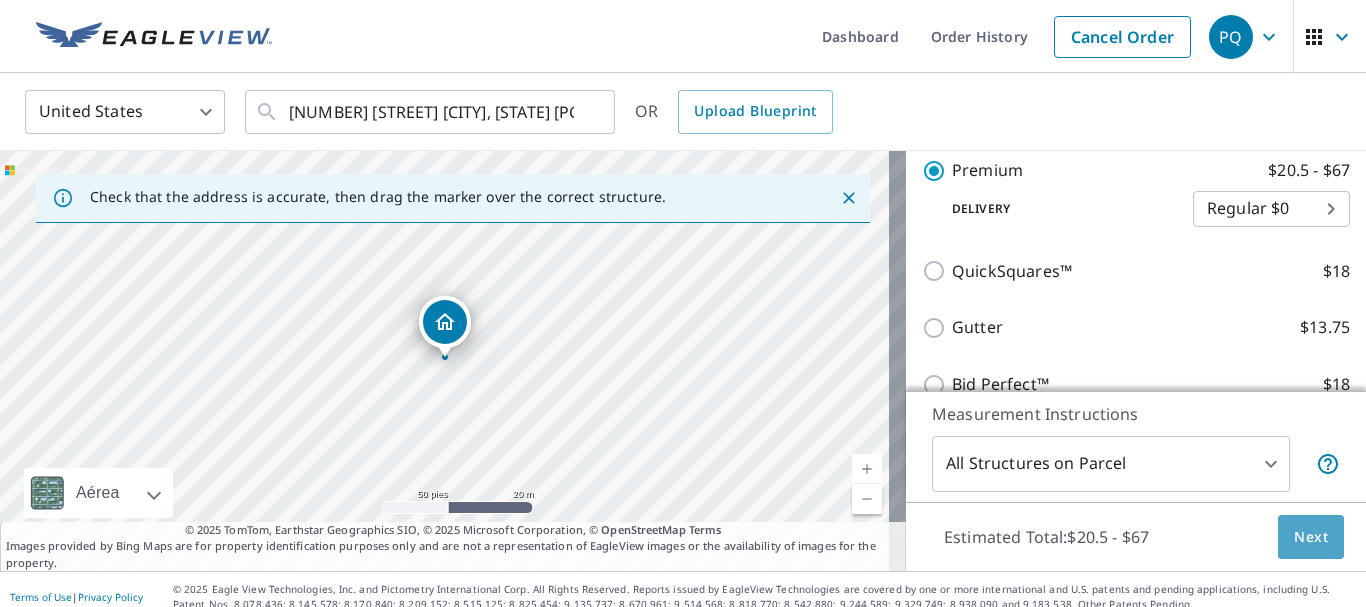 click on "Next" at bounding box center [1311, 537] 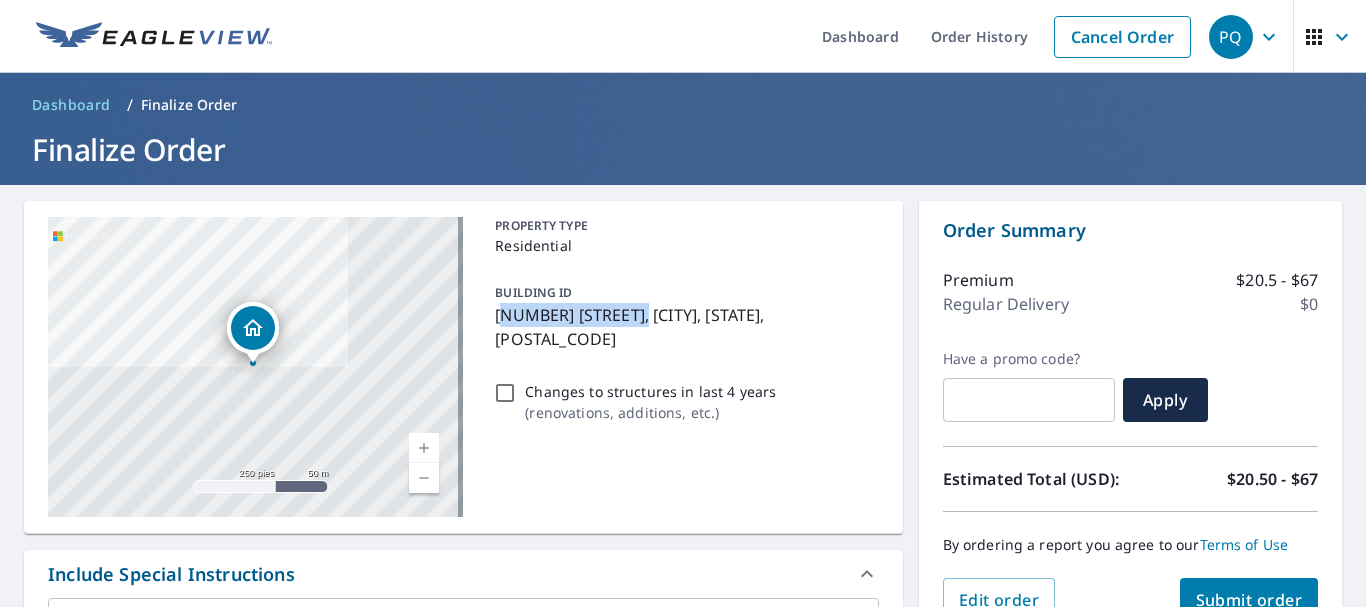 drag, startPoint x: 495, startPoint y: 321, endPoint x: 641, endPoint y: 318, distance: 146.03082 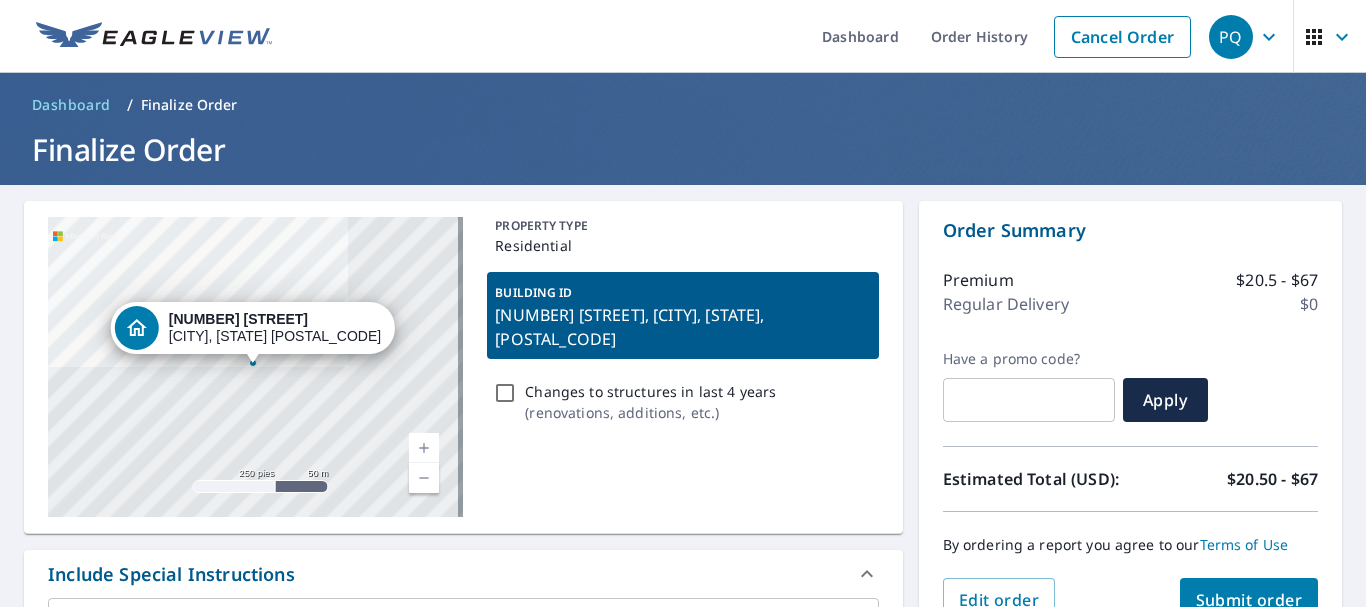 click on "[NUMBER] [STREET], [CITY], [STATE], [POSTAL_CODE]" at bounding box center (682, 327) 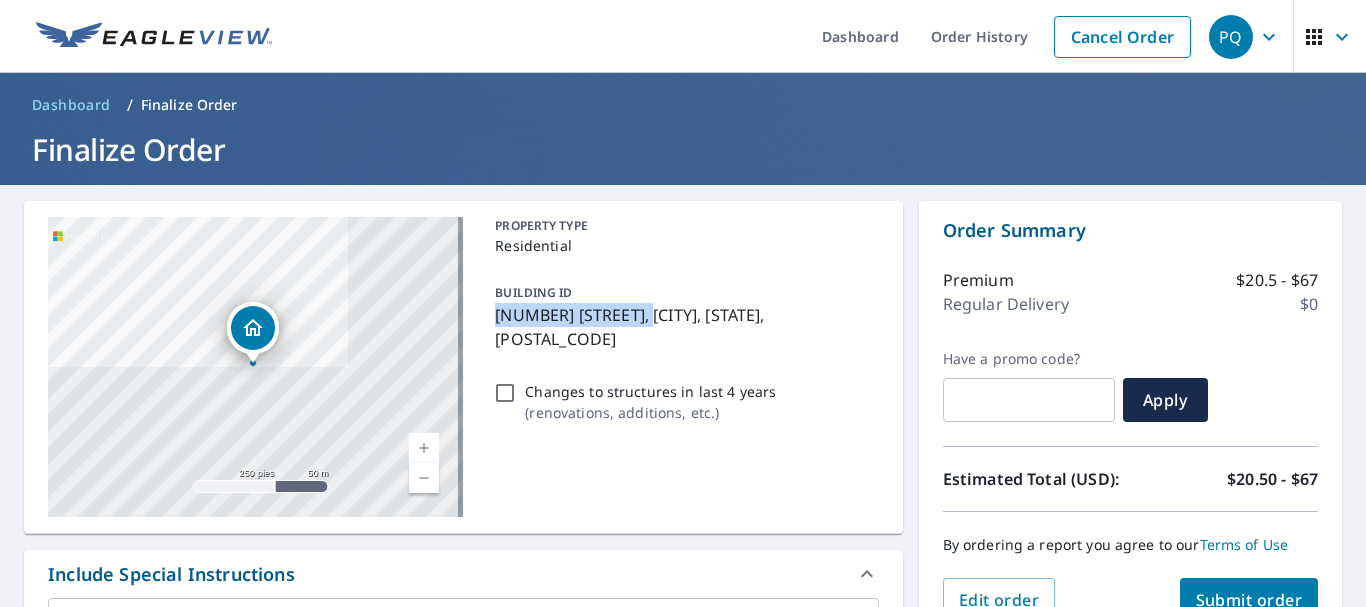 drag, startPoint x: 486, startPoint y: 318, endPoint x: 650, endPoint y: 317, distance: 164.00305 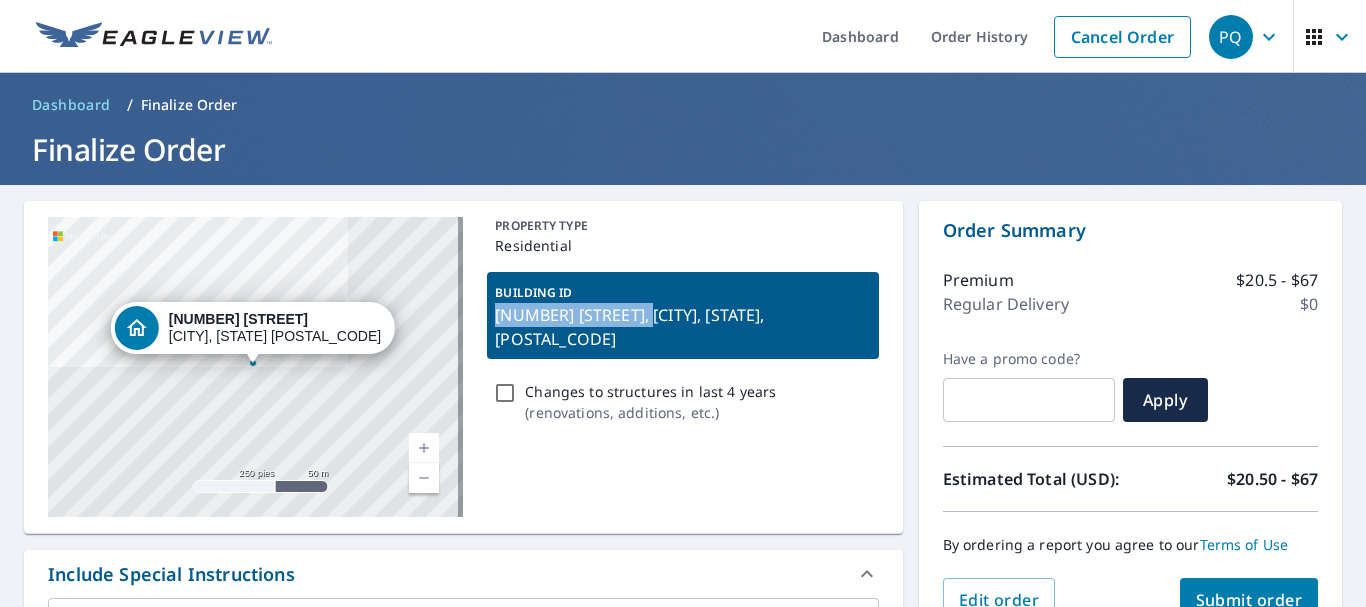 copy on "[NUMBER] [STREET]" 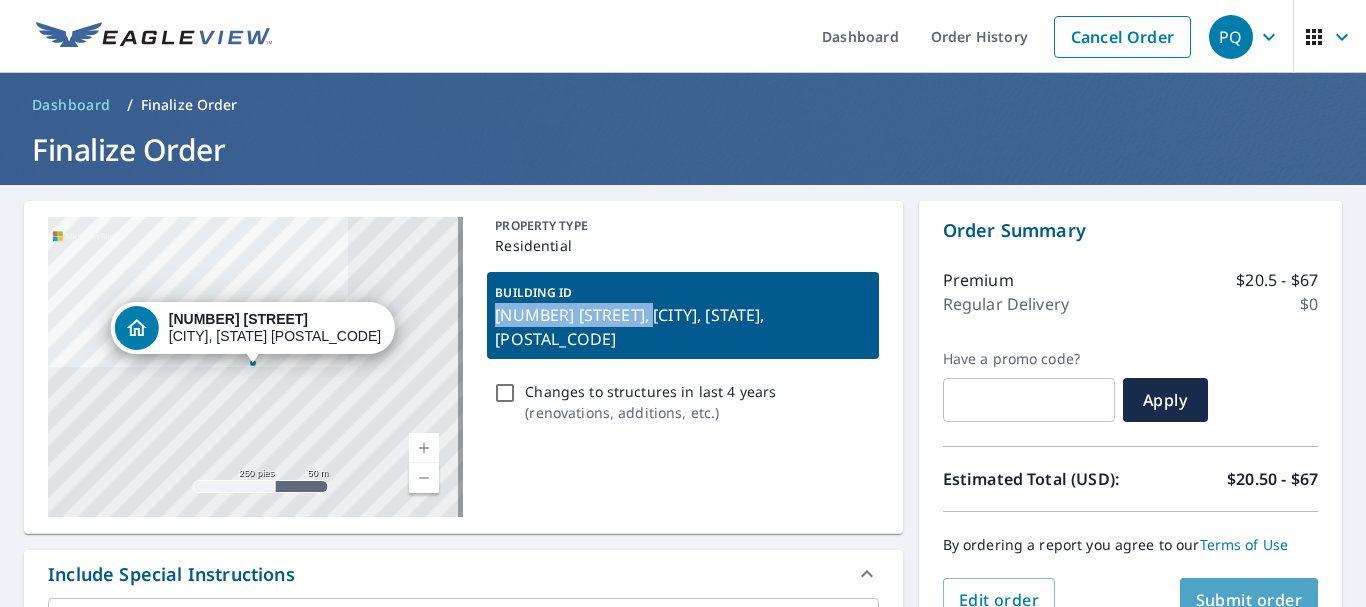 click on "Submit order" at bounding box center (1249, 600) 